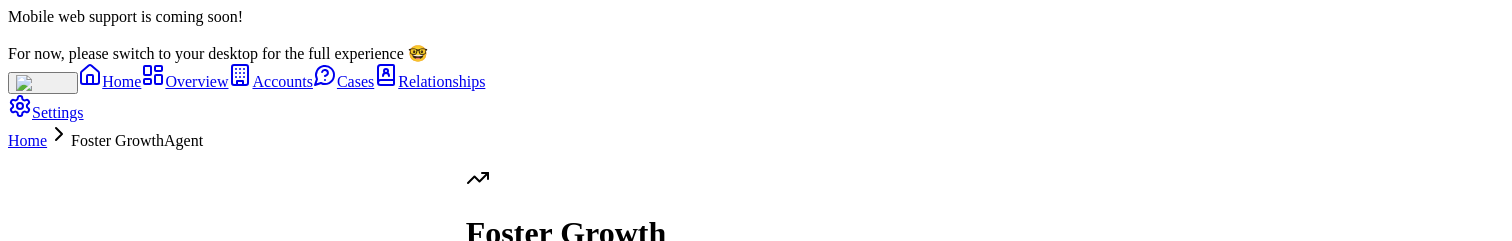 scroll, scrollTop: 0, scrollLeft: 0, axis: both 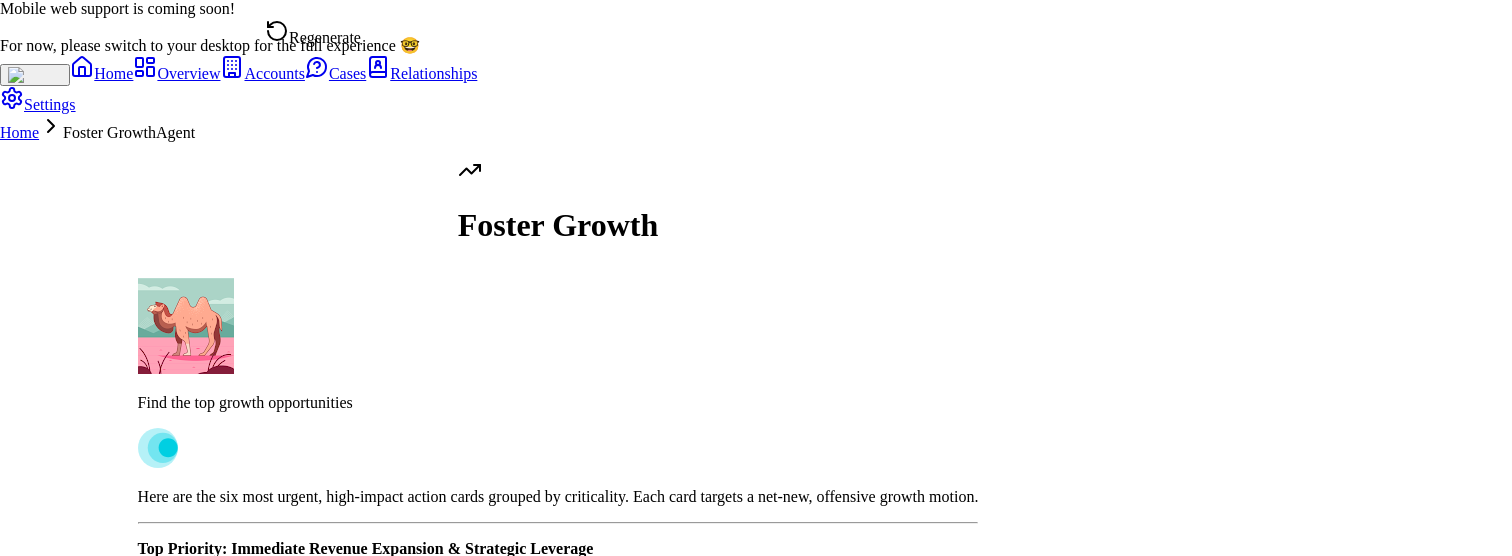 click on "Regenerate" at bounding box center [313, 33] 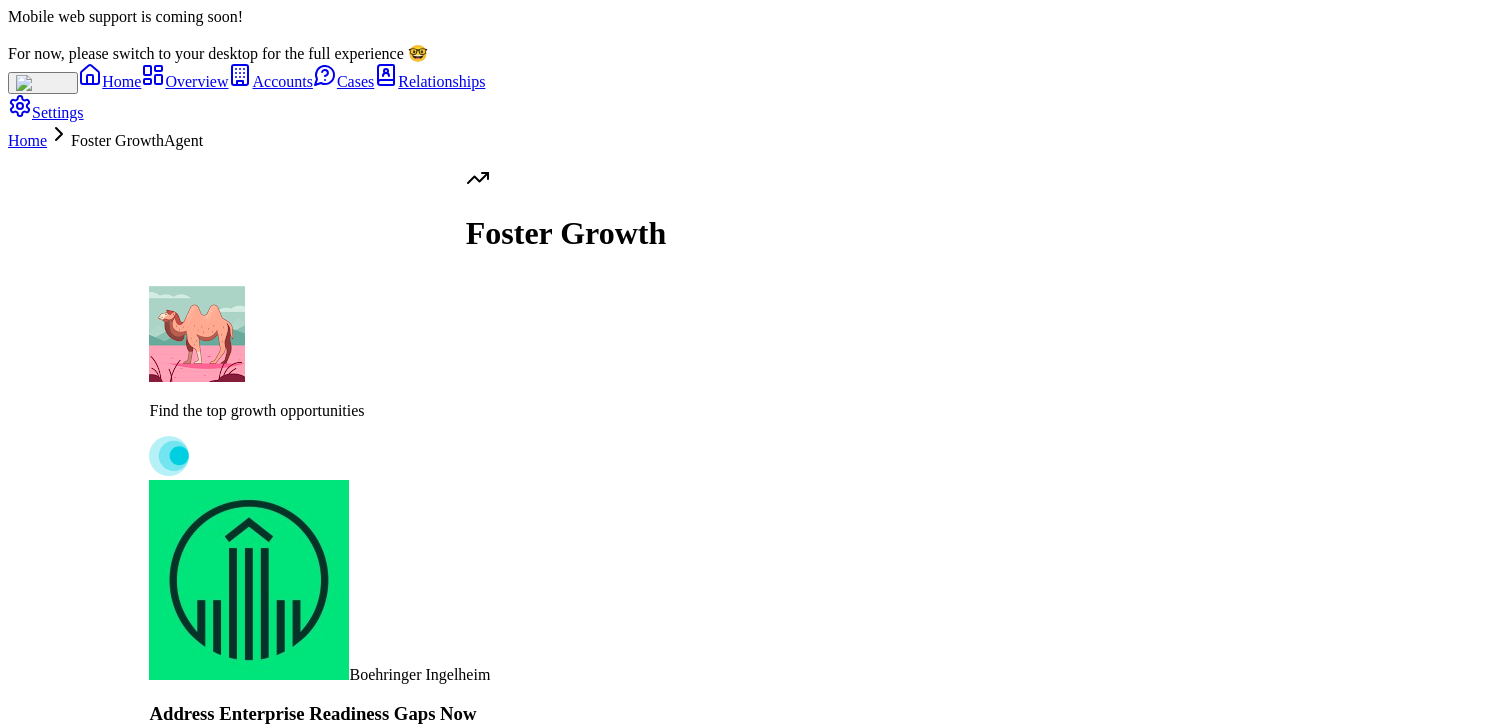 scroll, scrollTop: -521, scrollLeft: 0, axis: vertical 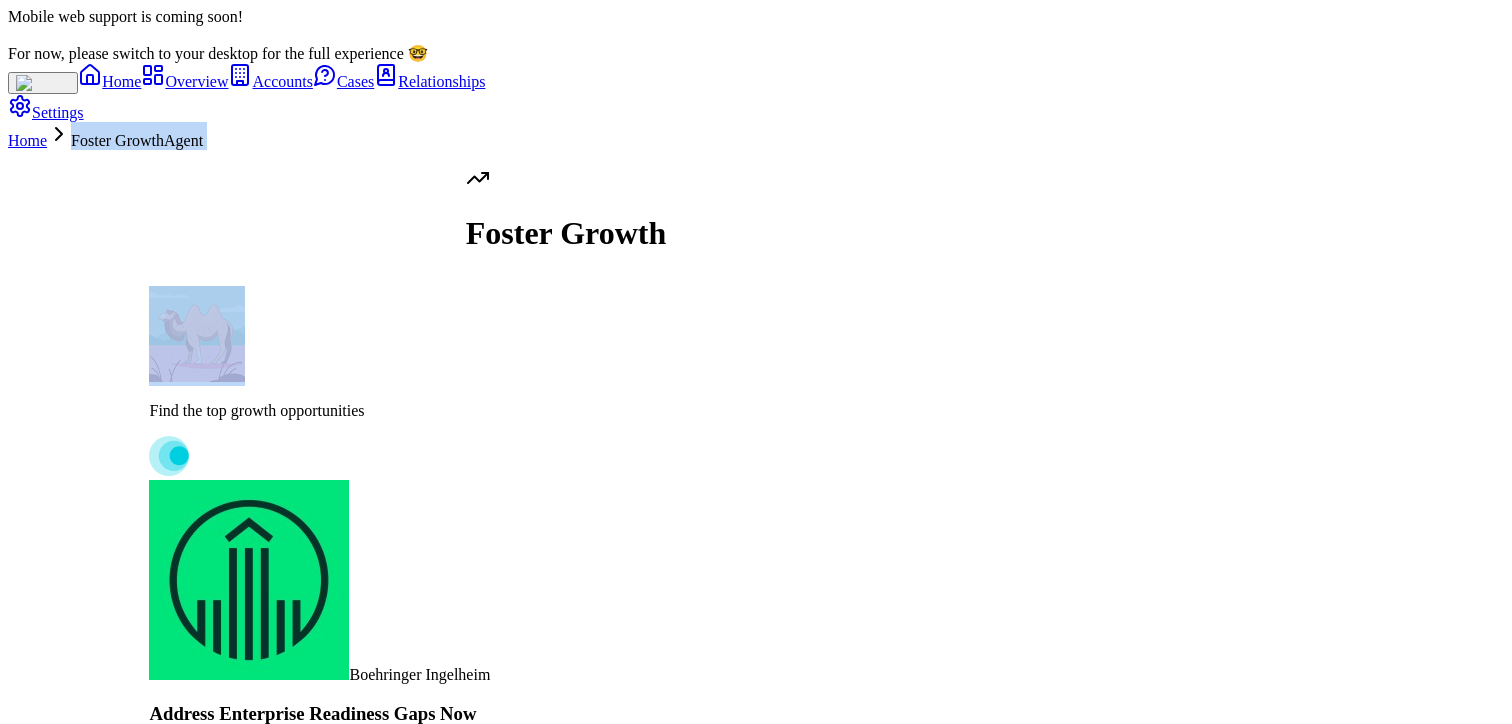 drag, startPoint x: 821, startPoint y: 250, endPoint x: 770, endPoint y: -48, distance: 302.3326 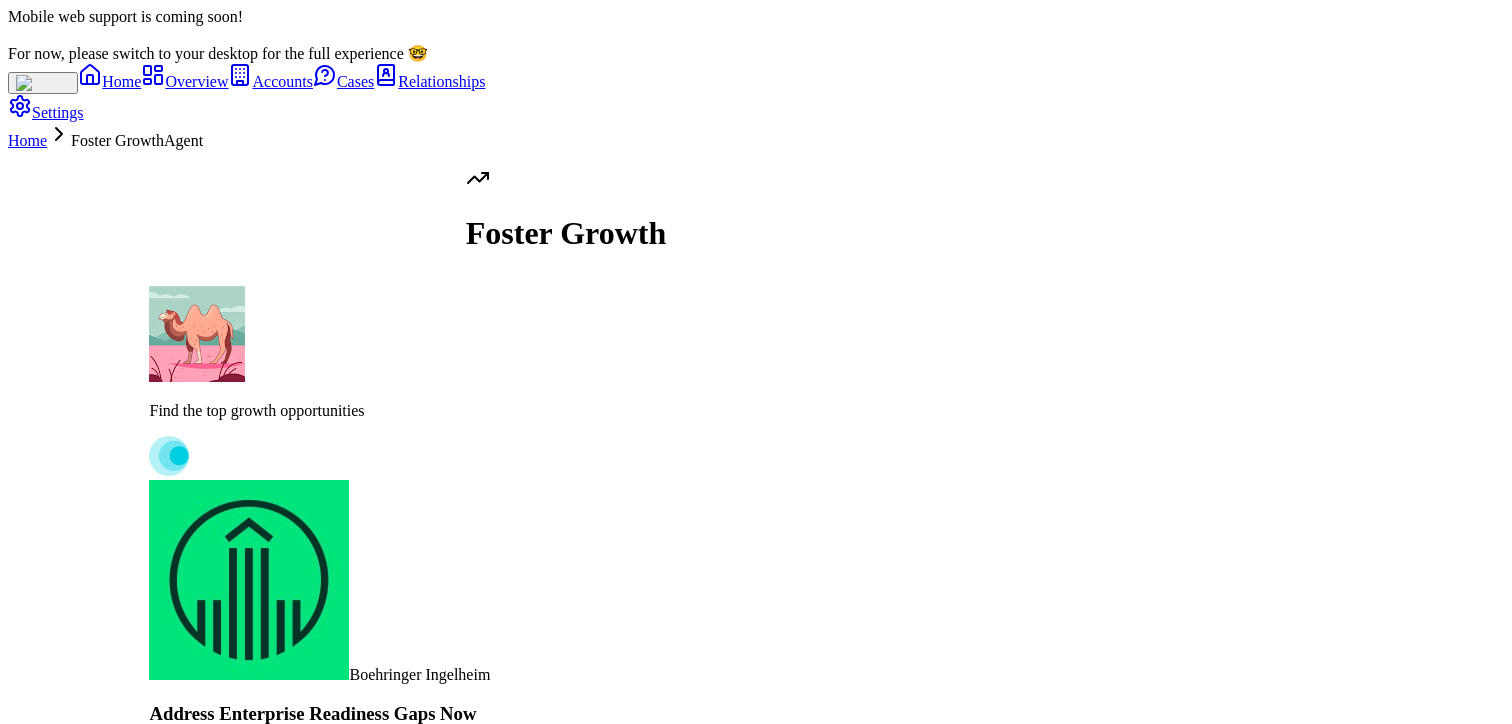 click on "Find the top growth opportunities Boehringer Ingelheim Address Enterprise Readiness Gaps Now BI's Voicebox expansion is stalled by missing security, monitoring, and GUI features. Steering Committee decision imminent. Accelerate Expansion Play Dig In Share Follow
Procter & Gamble Secure P&G VBx Expansion Funding POV phase 3 must deliver by mid-June to unlock multi-year, multi-use case expansion. Executive buy-in at risk. Drive Expansion Now Dig In Share Follow
Critical opportunities identified. Action cards follow.
UPS Accelerate UPS Semantic Layer Go-Live Production deployment hinges on PowerBI integration and SOW finalization. Daily calls, exec buy-in required. Push to Production Dig In Share Follow
Unable to create action cards due to a technical error. Please try again or contact support for resolution.Ready for the next insight? Foster Growth" at bounding box center (566, 881) 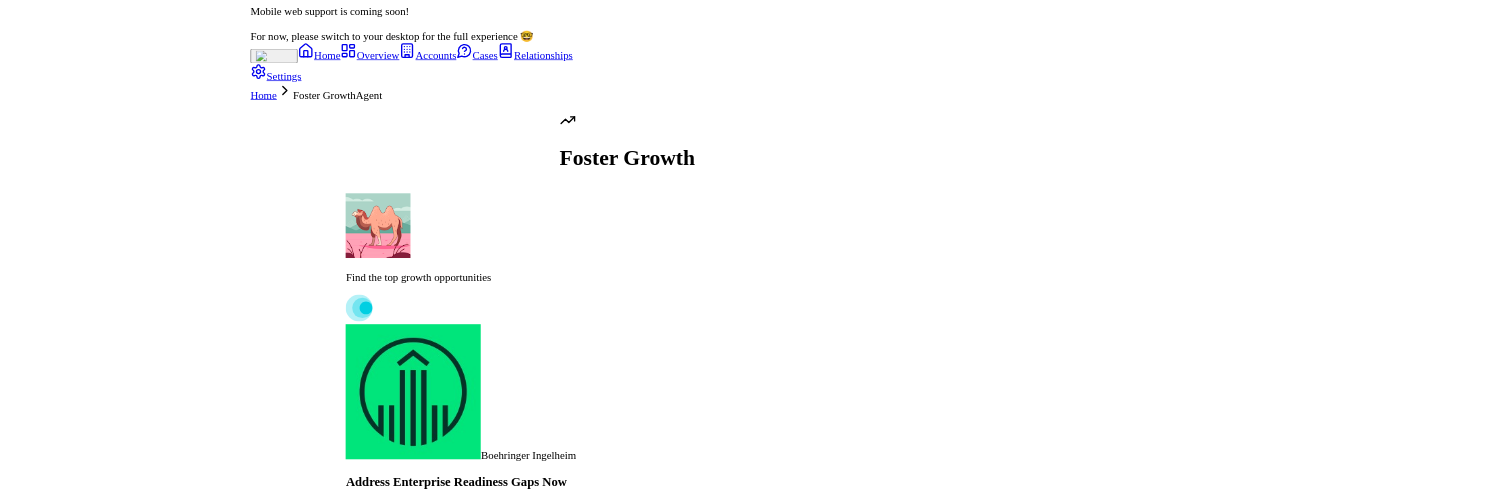 scroll, scrollTop: 0, scrollLeft: 0, axis: both 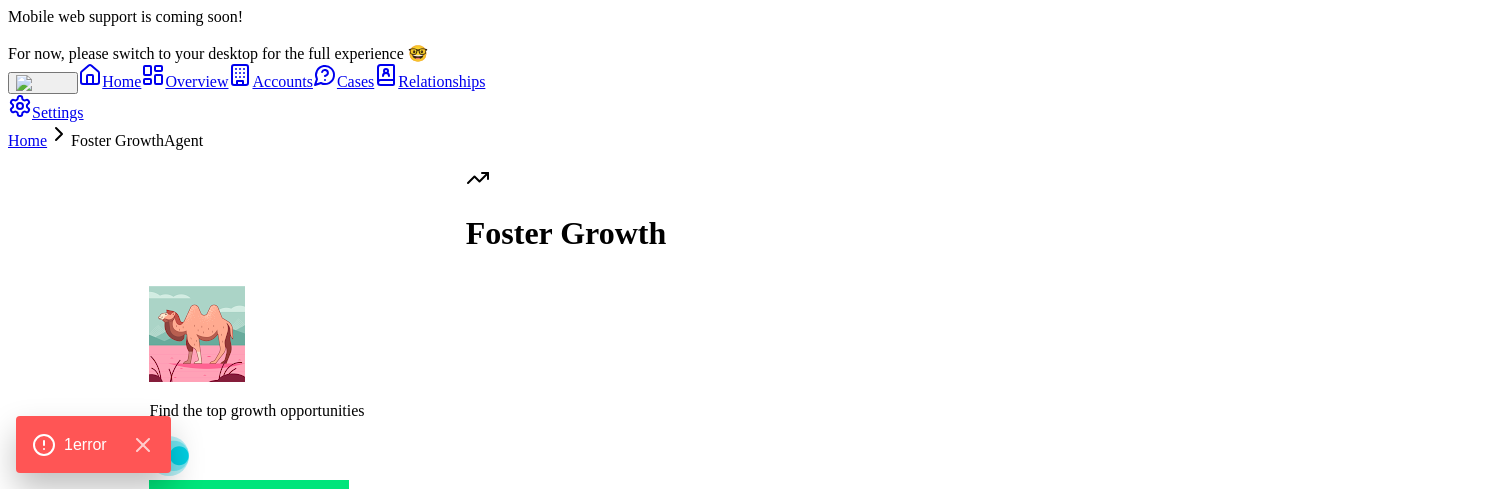 click 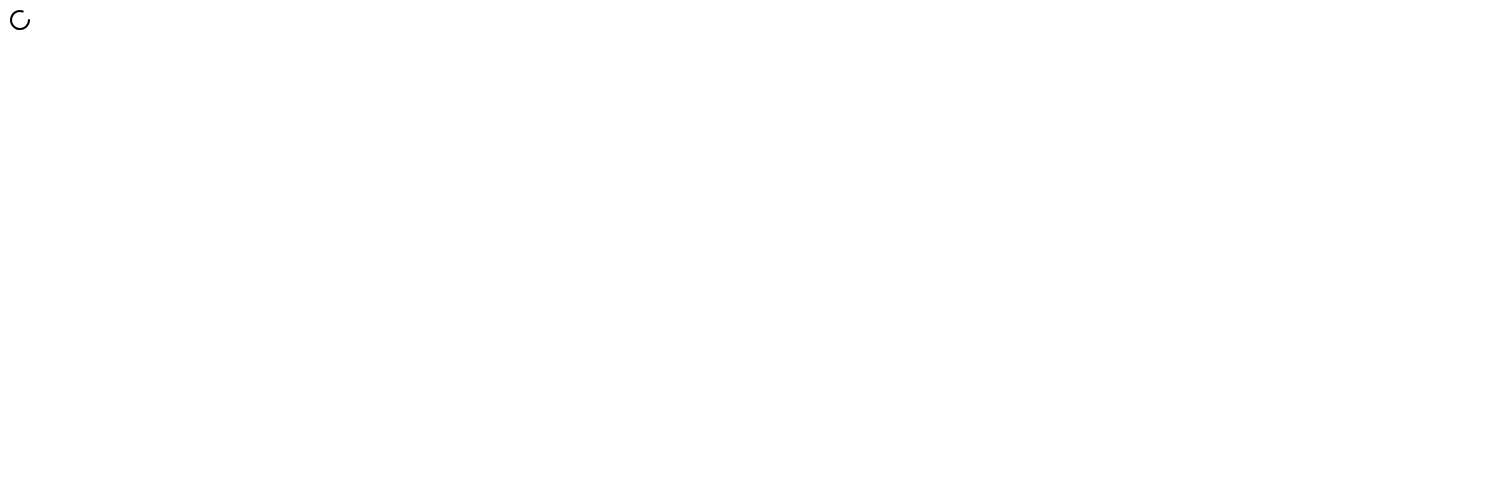 scroll, scrollTop: 0, scrollLeft: 0, axis: both 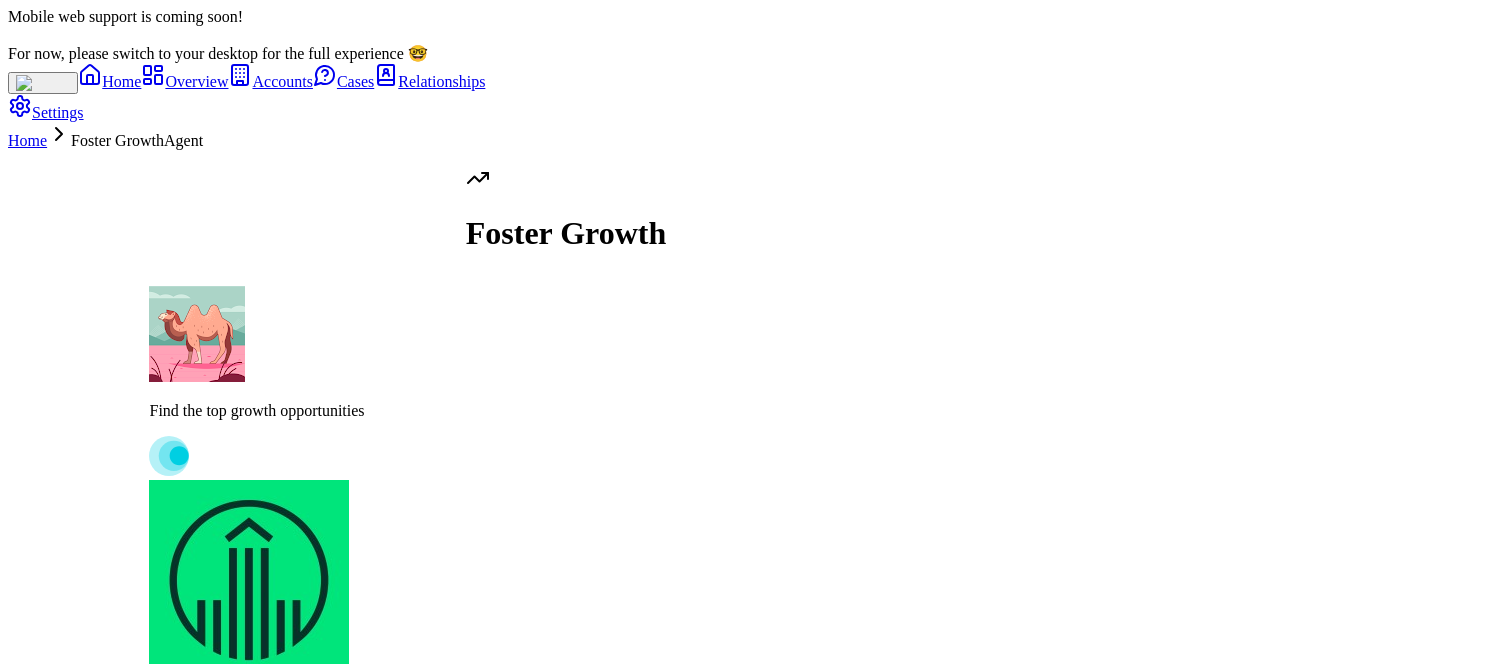 click on "Mobile web support is coming soon! For now, please switch to your desktop for the full experience 🤓 Home Overview Accounts Cases Relationships Settings Home Foster Growth  Agent Find the top growth opportunities Boehringer Ingelheim Address Enterprise Readiness Gaps Now BI's Voicebox expansion is stalled by missing security, monitoring, and GUI features. Steering Committee decision imminent. Accelerate Expansion Play Dig In Share Follow
Procter & Gamble Secure P&G VBx Expansion Funding POV phase 3 must deliver by mid-June to unlock multi-year, multi-use case expansion. Executive buy-in at risk. Drive Expansion Now Dig In Share Follow
Critical opportunities identified. Action cards follow.
UPS Accelerate UPS Semantic Layer Go-Live Production deployment hinges on PowerBI integration and SOW finalization. Daily calls, exec buy-in required. Push to Production Dig In Share Follow
Foster Growth" at bounding box center [756, 865] 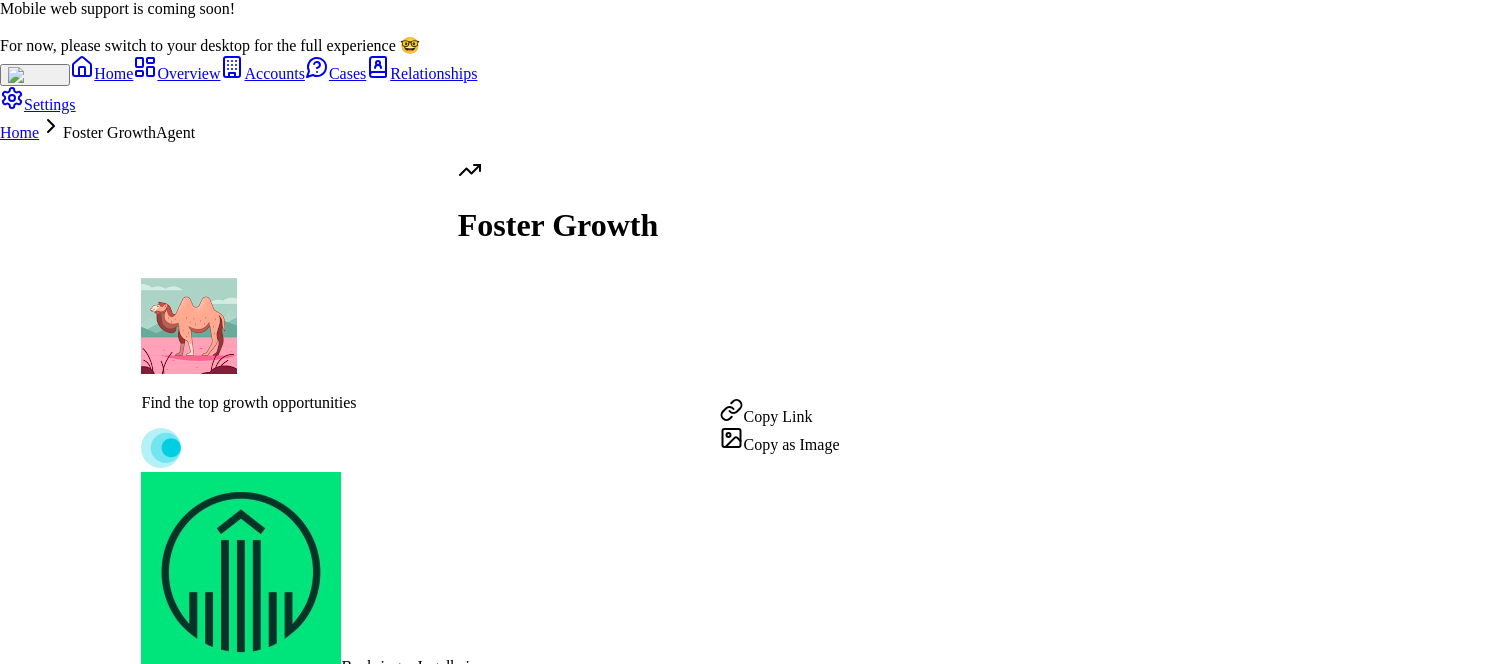 click on "Mobile web support is coming soon! For now, please switch to your desktop for the full experience 🤓 Home Overview Accounts Cases Relationships Settings Home Foster Growth  Agent Find the top growth opportunities Boehringer Ingelheim Address Enterprise Readiness Gaps Now BI's Voicebox expansion is stalled by missing security, monitoring, and GUI features. Steering Committee decision imminent. Accelerate Expansion Play Dig In Share Follow
Procter & Gamble Secure P&G VBx Expansion Funding POV phase 3 must deliver by mid-June to unlock multi-year, multi-use case expansion. Executive buy-in at risk. Drive Expansion Now Dig In Share Follow
Critical opportunities identified. Action cards follow.
UPS Accelerate UPS Semantic Layer Go-Live Production deployment hinges on PowerBI integration and SOW finalization. Daily calls, exec buy-in required. Push to Production Dig In Share Follow
Foster Growth Copy Link Copy as Image" at bounding box center [756, 861] 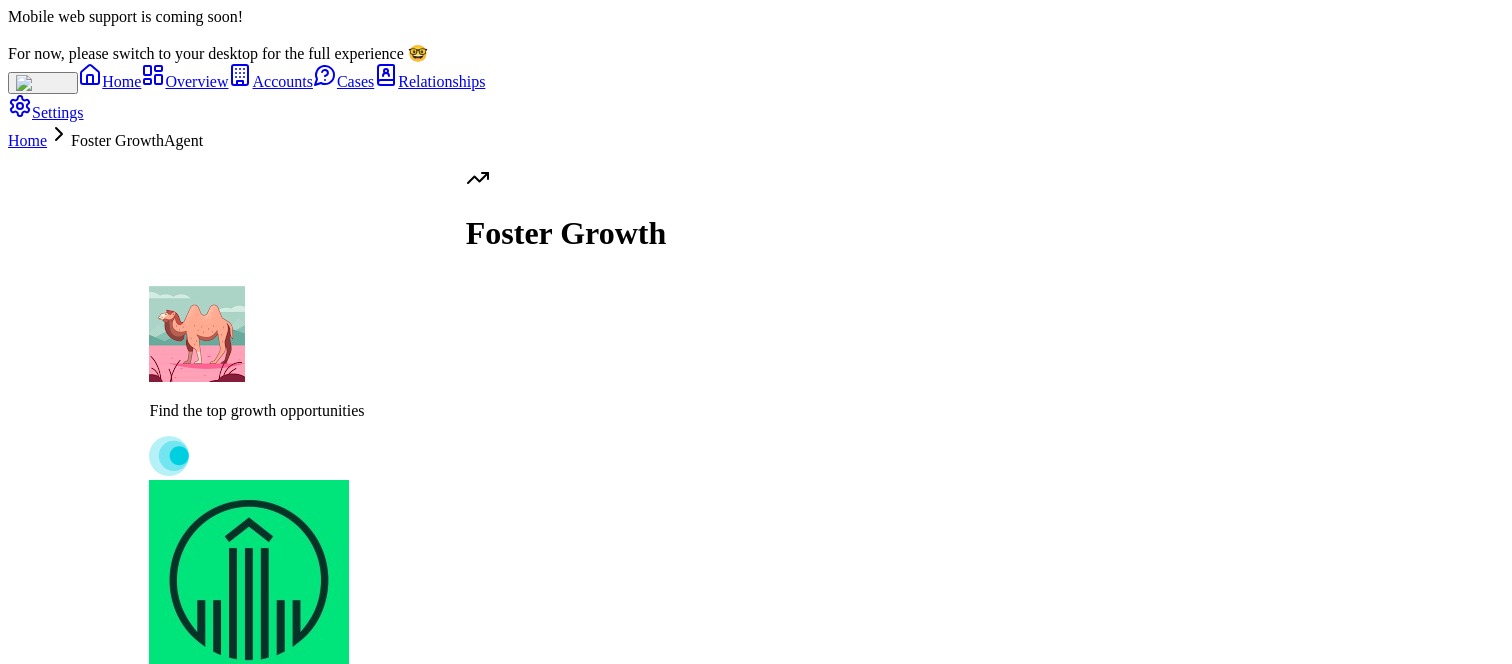 click on "Foster Growth  Agent" at bounding box center [137, 140] 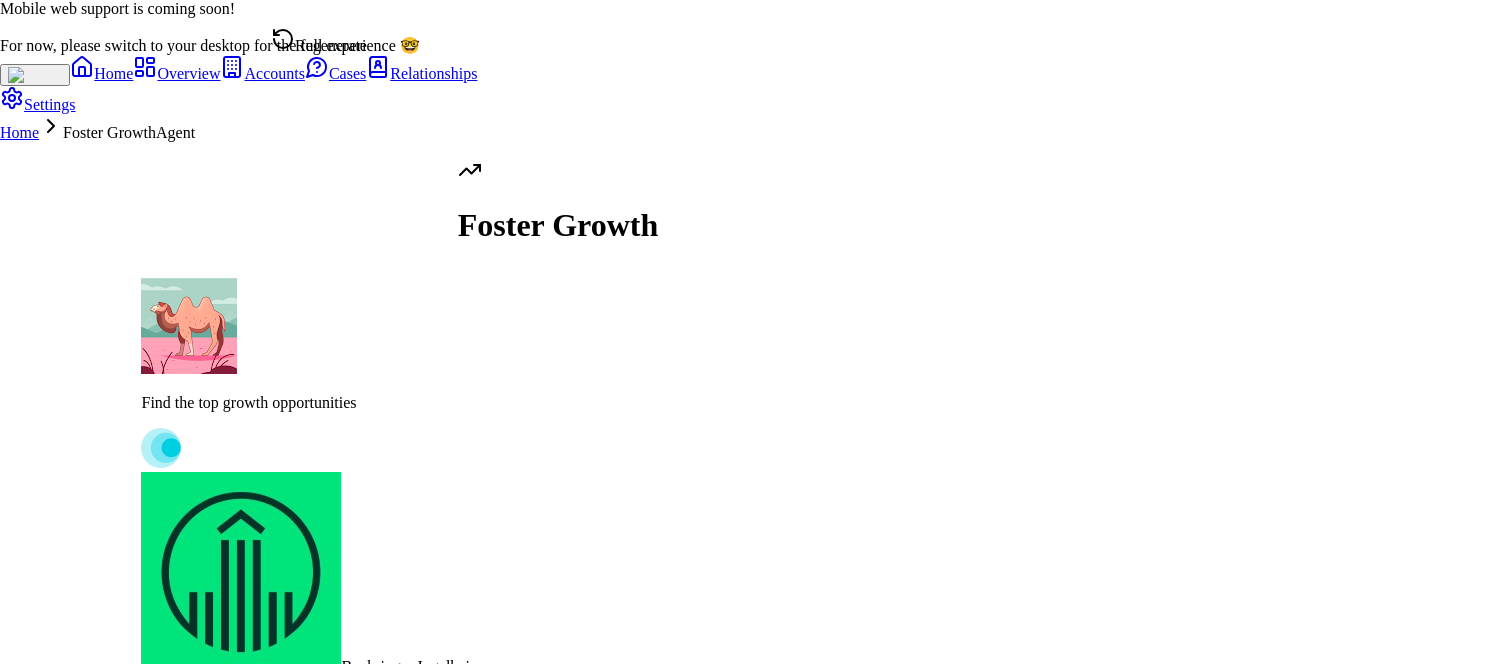 click on "Regenerate" at bounding box center (319, 41) 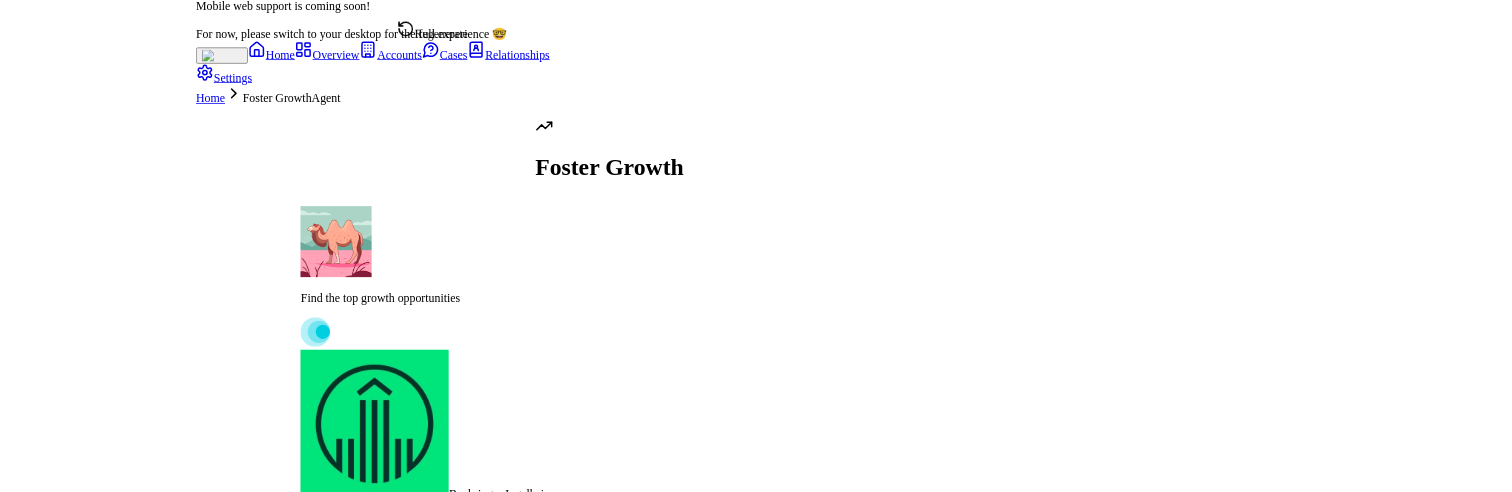 scroll, scrollTop: 0, scrollLeft: 0, axis: both 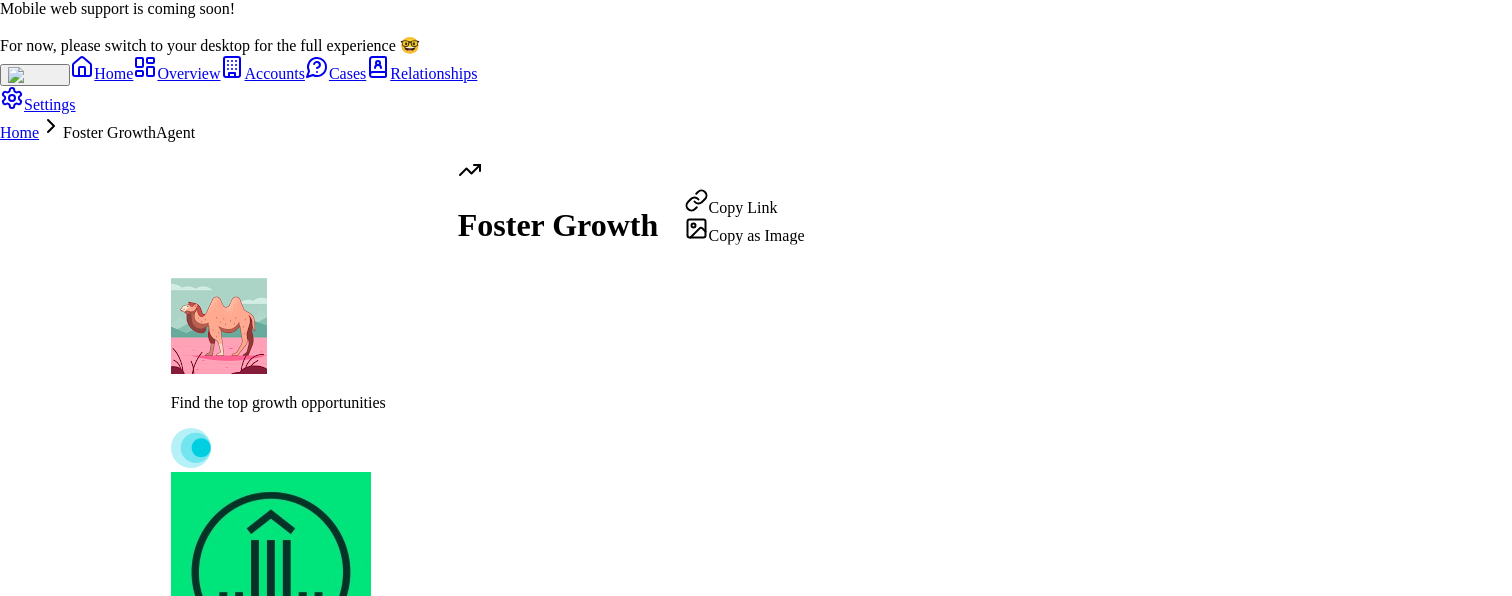 click on "Mobile web support is coming soon! For now, please switch to your desktop for the full experience 🤓 Home Overview Accounts Cases Relationships Settings Home Foster Growth  Agent Find the top growth opportunities Boehringer Ingelheim Accelerate Voicebox Enterprise Rollout Boehringer Ingelheim: Steering Committee needs enterprise readiness, ROI, and technical alignment for VBx expansion. Drive Expansion Now Dig In Share Follow Procter & Gamble Secure P&G Oral VBx Enterprise P&G: Phase 3 POC success is critical for multi-year, multi-use case VBx deployment. Executive buy-in needed. Lock Expansion Dig In Share Follow Foster Growth Copy Link Copy as Image" at bounding box center [756, 633] 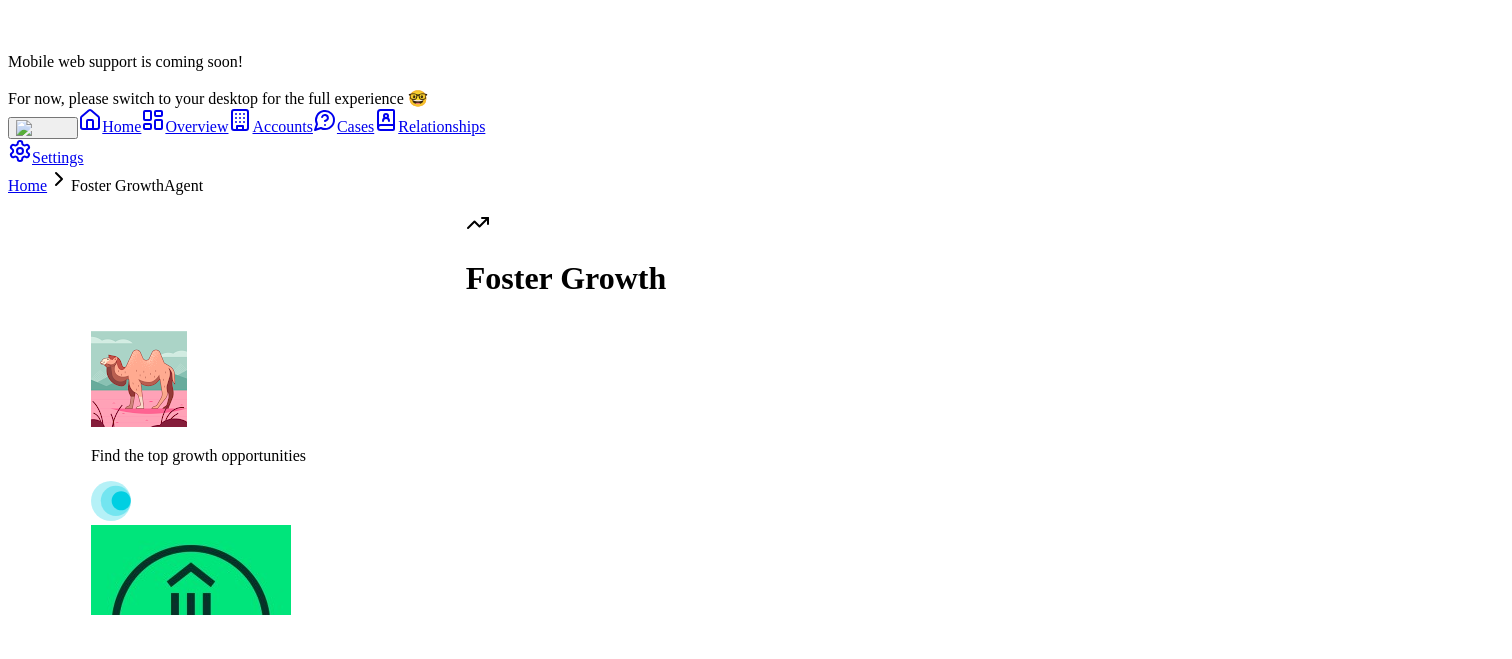 scroll, scrollTop: 0, scrollLeft: 0, axis: both 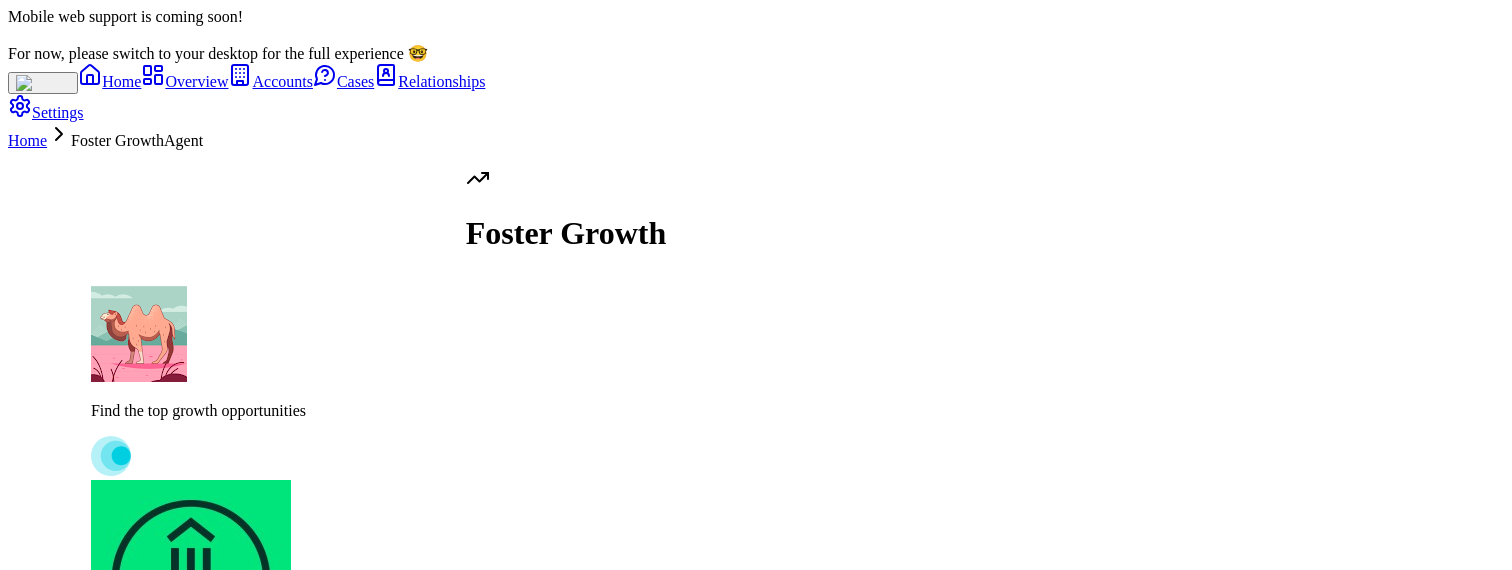 click at bounding box center (85, 2844) 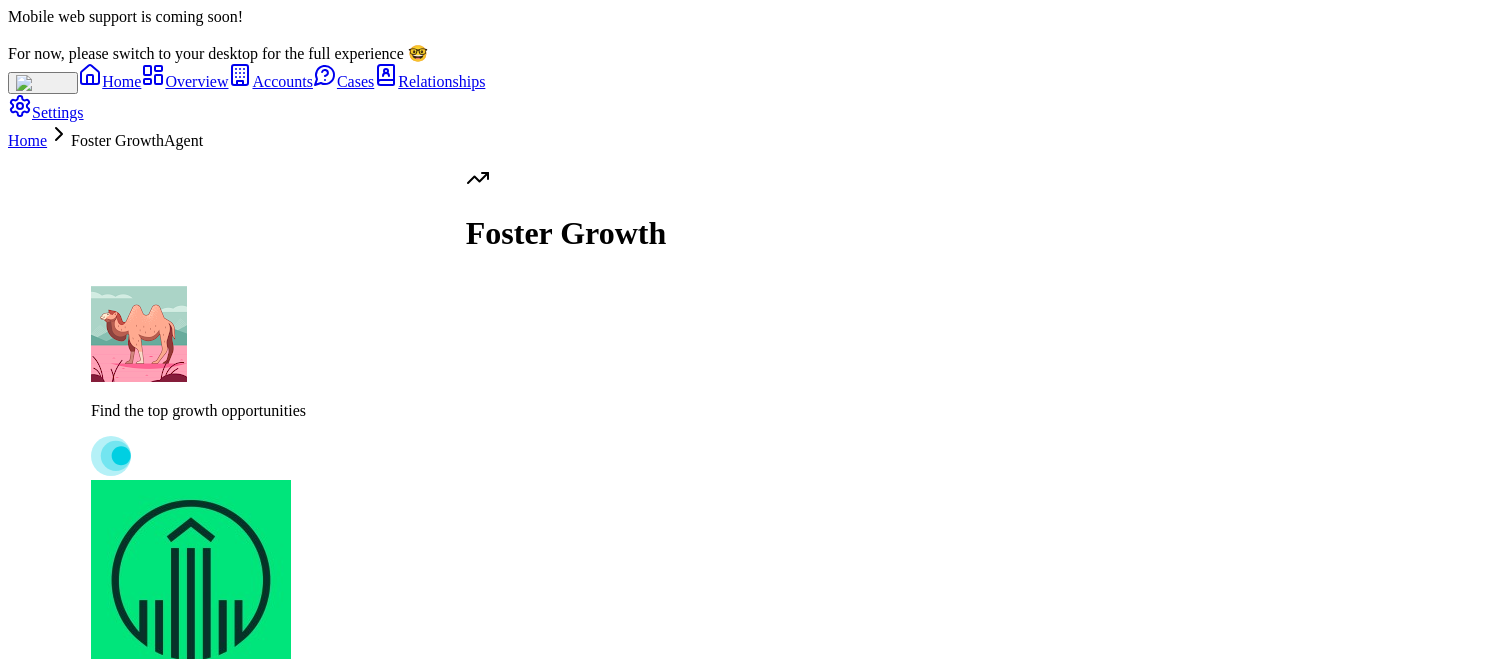 scroll, scrollTop: -691, scrollLeft: 0, axis: vertical 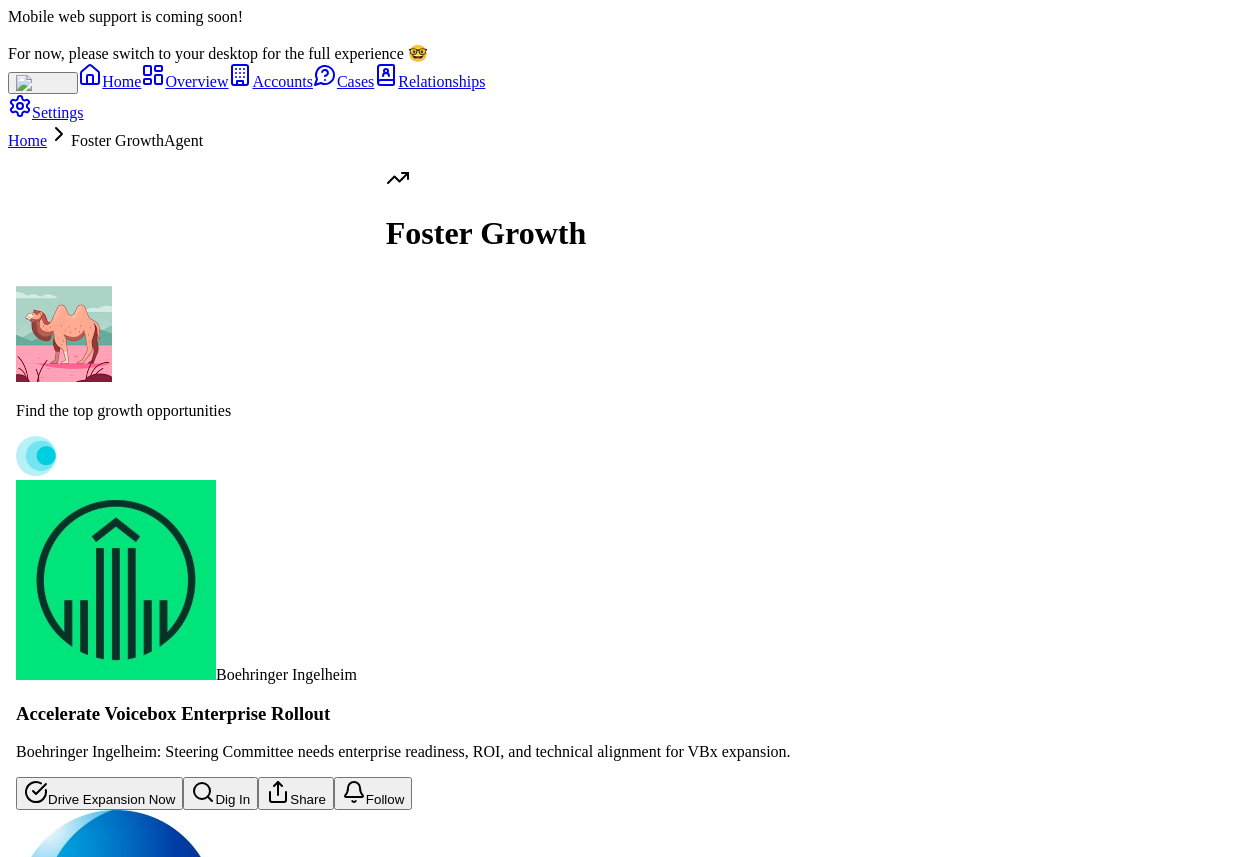 click on "Boehringer Ingelheim: Strategic Account Overview 🏢 Company Profile Boehringer Ingelheim  is a global pharmaceutical company founded in1885, focused on human pharmaceuticals, biopharmaceuticals, chemicals, and animal health products. The Human Pharmaceuticals division is the largest, accounting for ~96% of sales, including prescription medicines and consumer healthcare products. Revenue:  $429M (as reported) Company Profile 💼 Stardog Commercial Relationship ###1.  Current Status -  Active Customer  with multi-year renewals and expansions.-  Primary Use Case:  Drug Lifecycle Management, Clinical Trials, and Supply Chain insights.-  Recent ARR:  $429,199 (2026 renewal pool).-  Renewal Health:  Green (no immediate churn risk). ###2.  Deal History -  Renewals:  Consistent annual renewals since2021, with growing contract value. -  2026 Renewal - $429,199  -  2025 Renewal - $399,254  -  2024 Renewal - $371,399 -  Expansions: 2022 Expansion - $369,296  -  2021 Expansion - $259,233 -  New Logo: ###3.  -" at bounding box center (486, 4424) 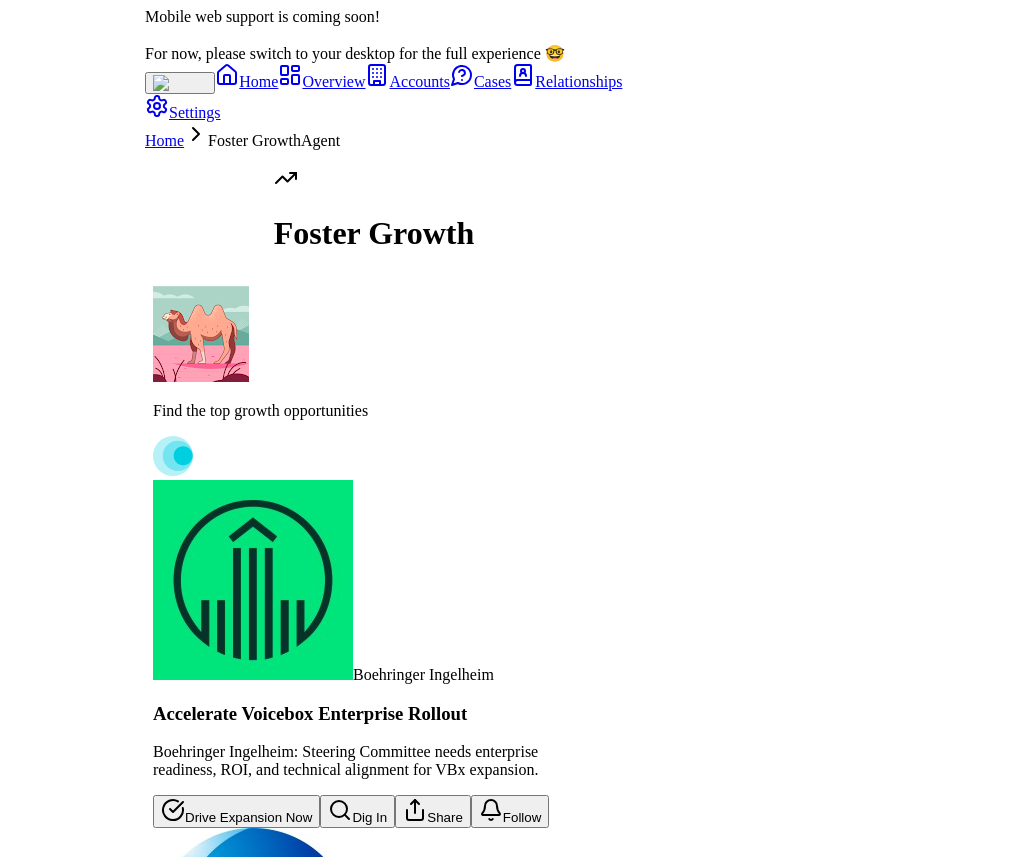 scroll, scrollTop: 0, scrollLeft: 0, axis: both 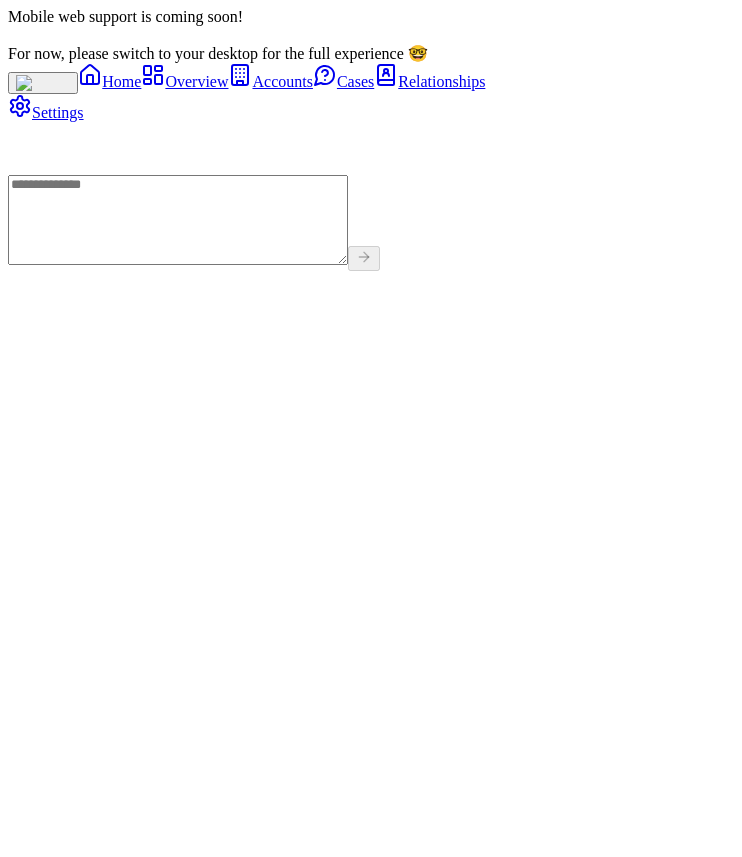click at bounding box center [178, 220] 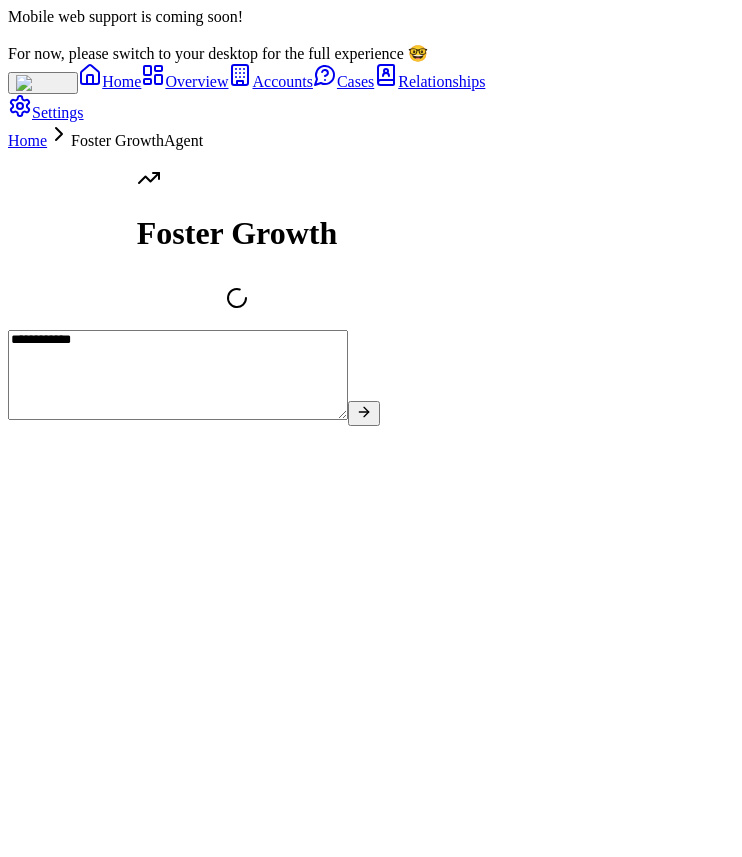type on "**********" 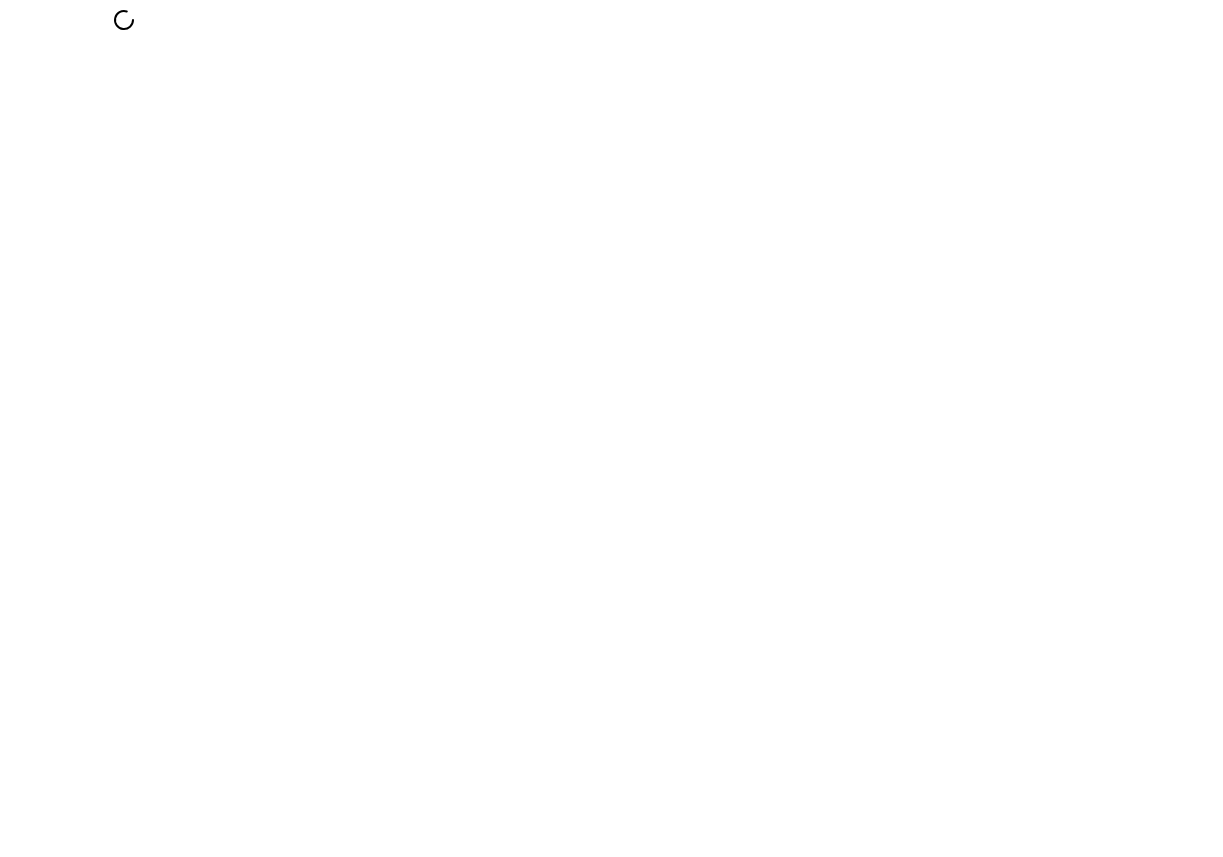 scroll, scrollTop: 0, scrollLeft: 0, axis: both 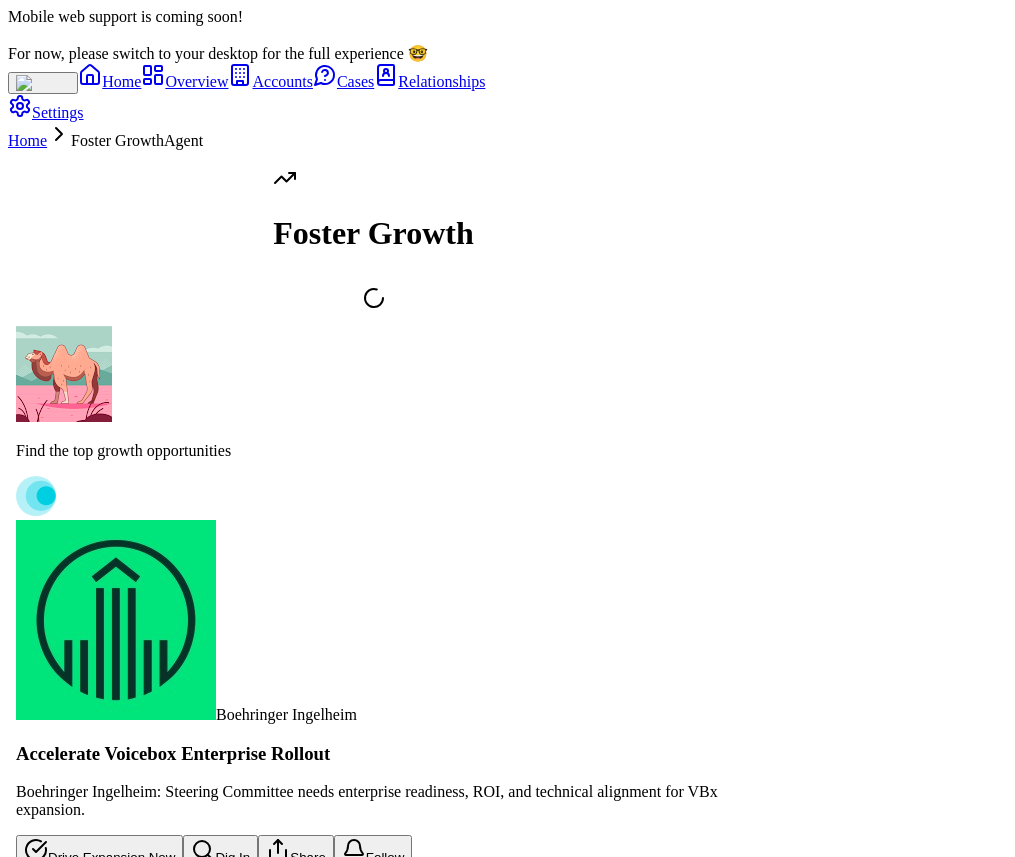 click at bounding box center [85, 5970] 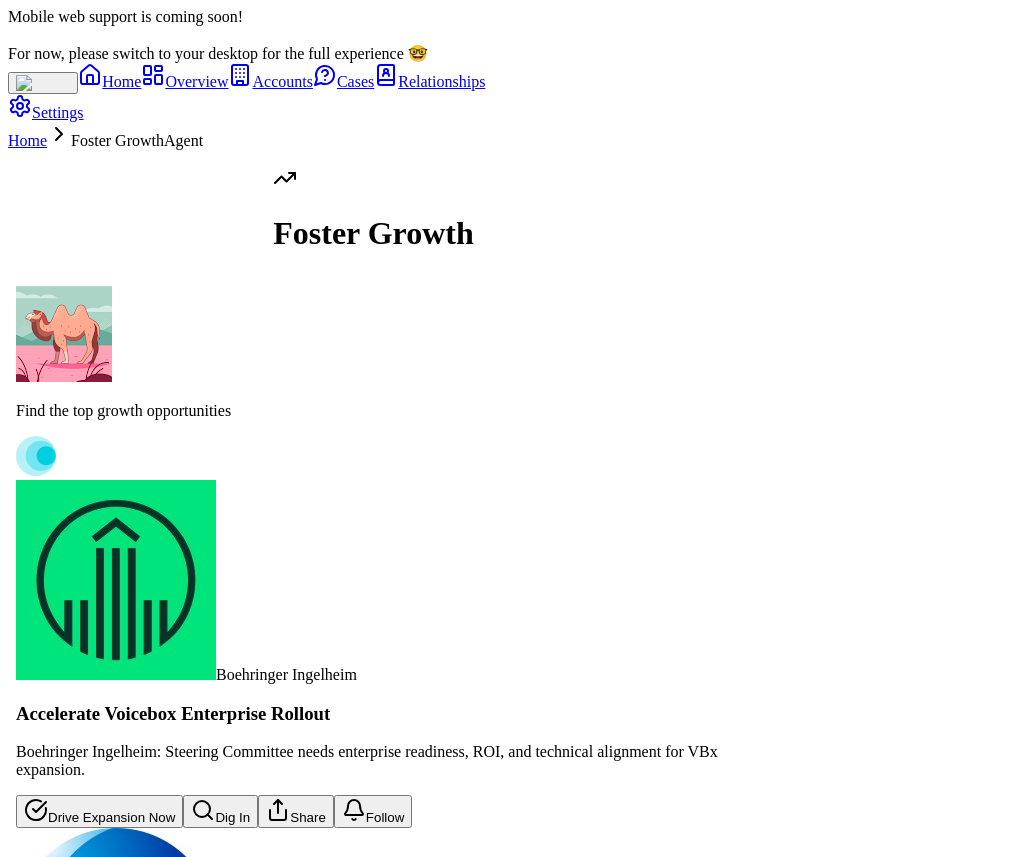 type on "**********" 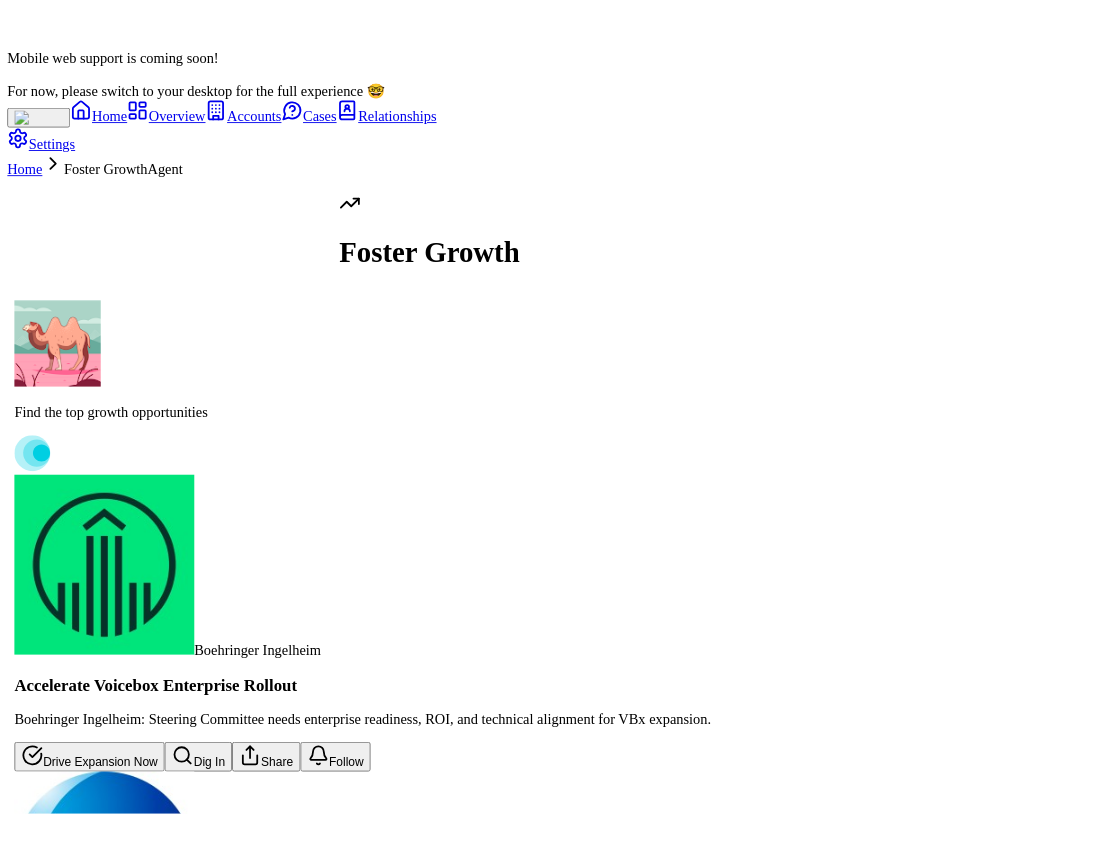 scroll, scrollTop: 0, scrollLeft: 0, axis: both 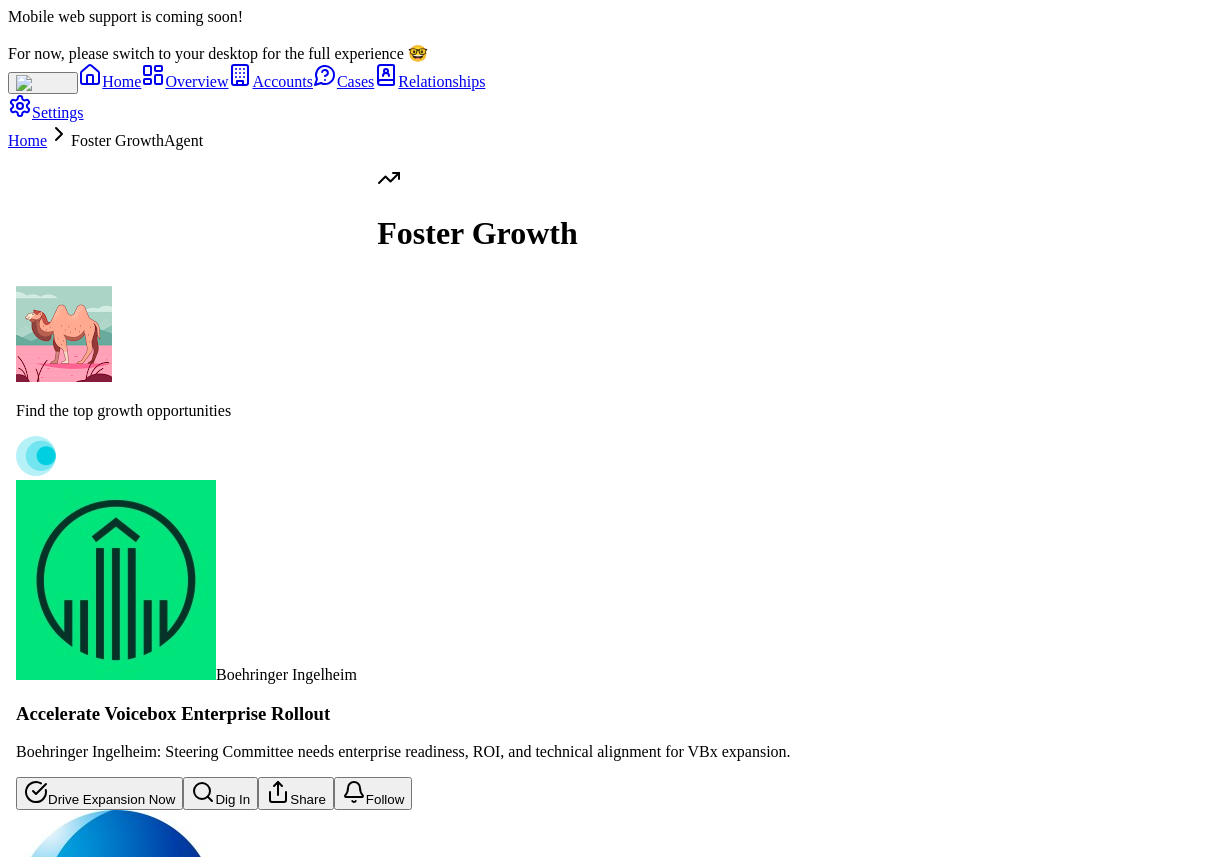 click at bounding box center (418, 5848) 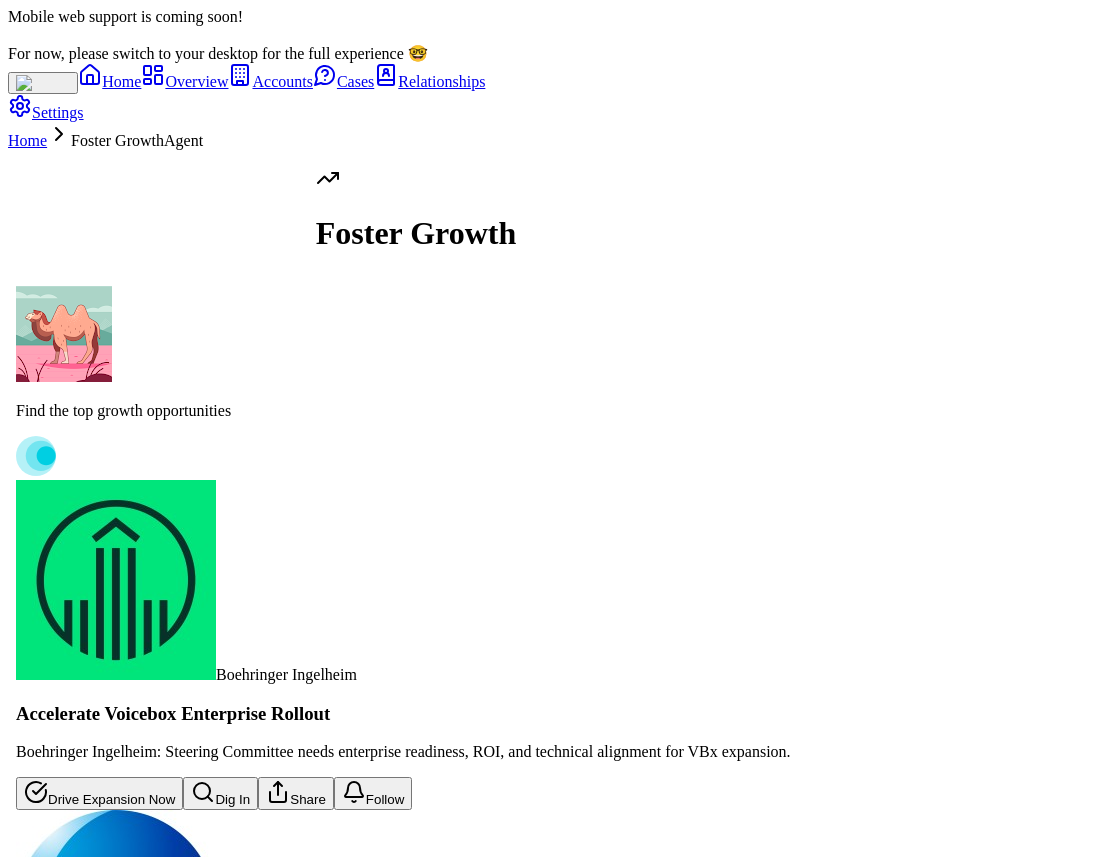 scroll, scrollTop: 0, scrollLeft: 0, axis: both 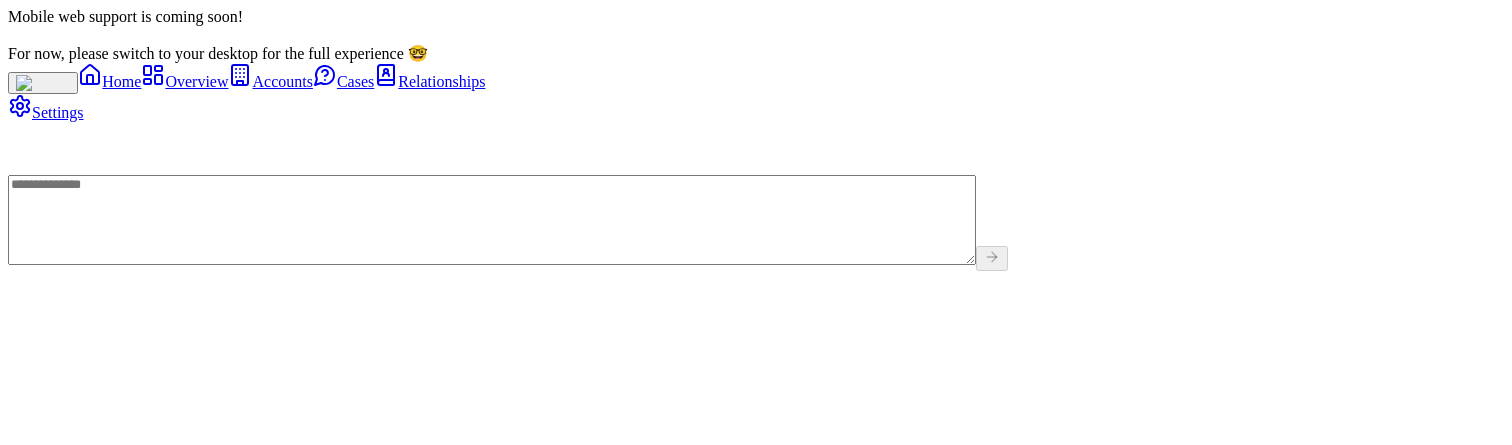 click at bounding box center (492, 220) 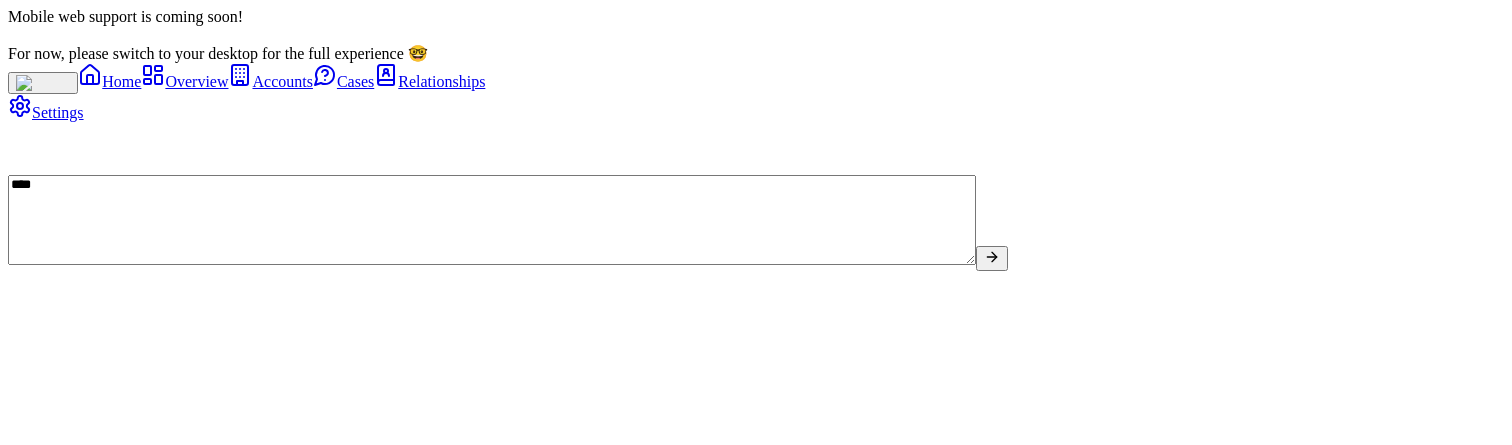 type on "****" 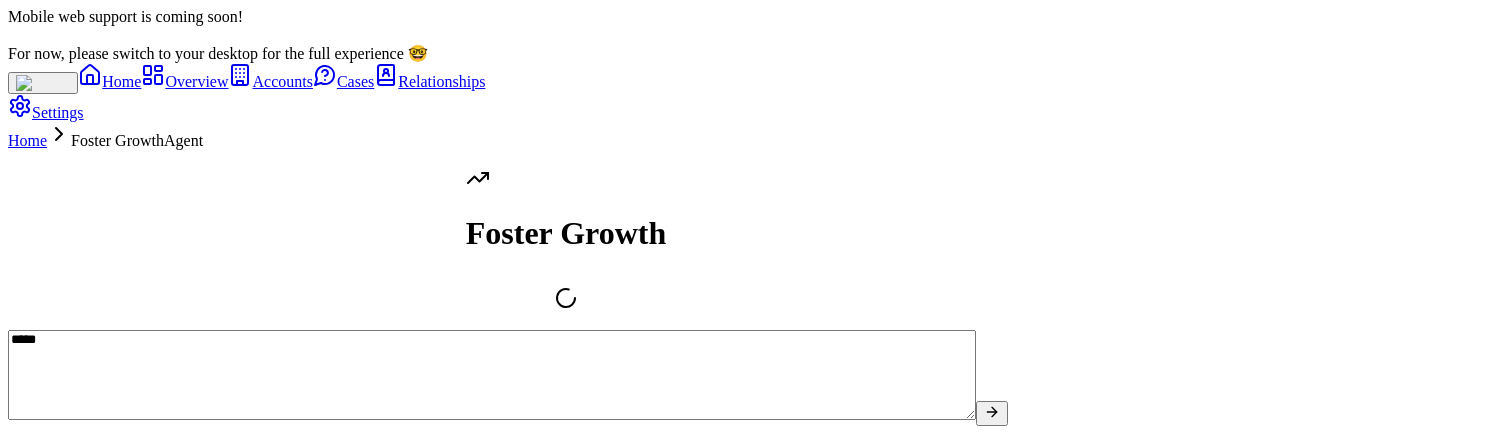 scroll, scrollTop: -9, scrollLeft: 0, axis: vertical 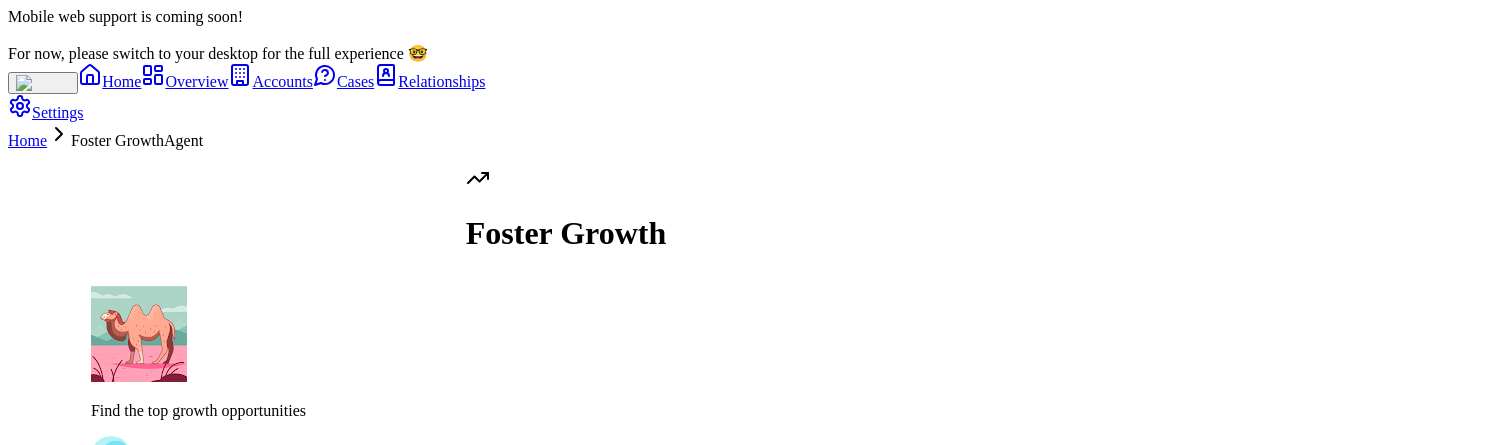 drag, startPoint x: 417, startPoint y: 62, endPoint x: 536, endPoint y: 61, distance: 119.0042 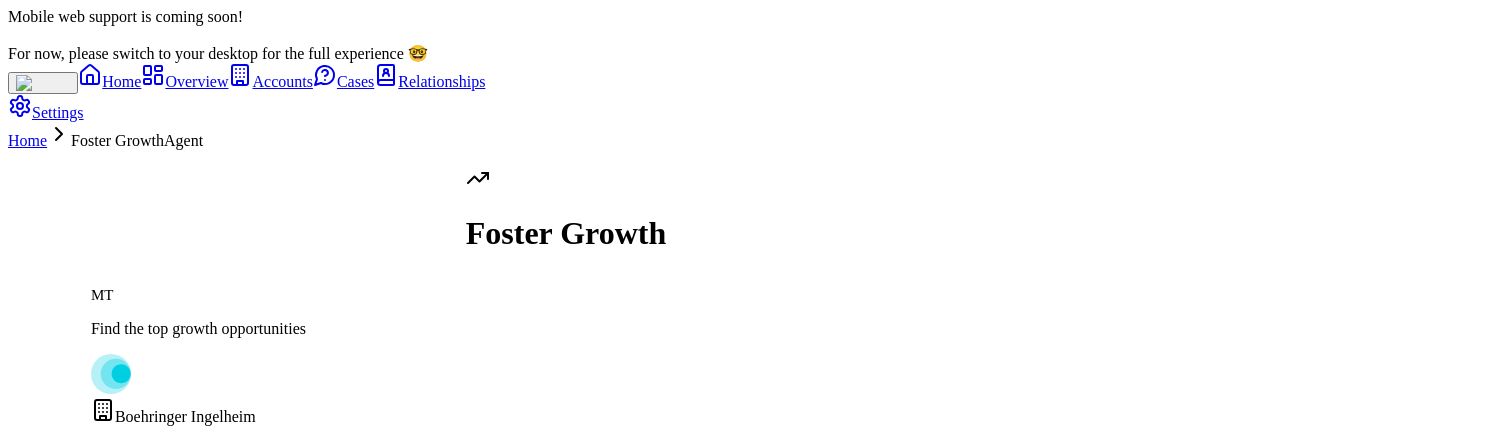 scroll, scrollTop: -4518, scrollLeft: 0, axis: vertical 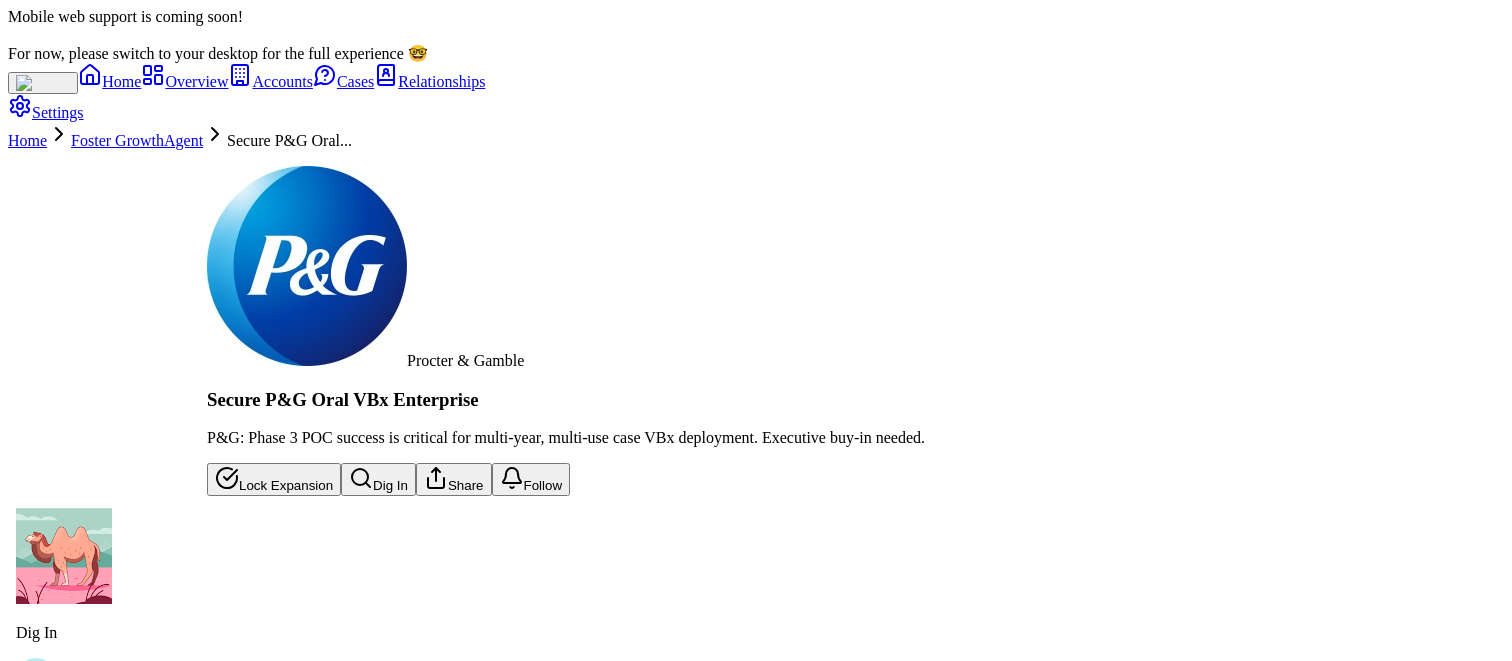 click on "Foster Growth  Agent" at bounding box center [137, 140] 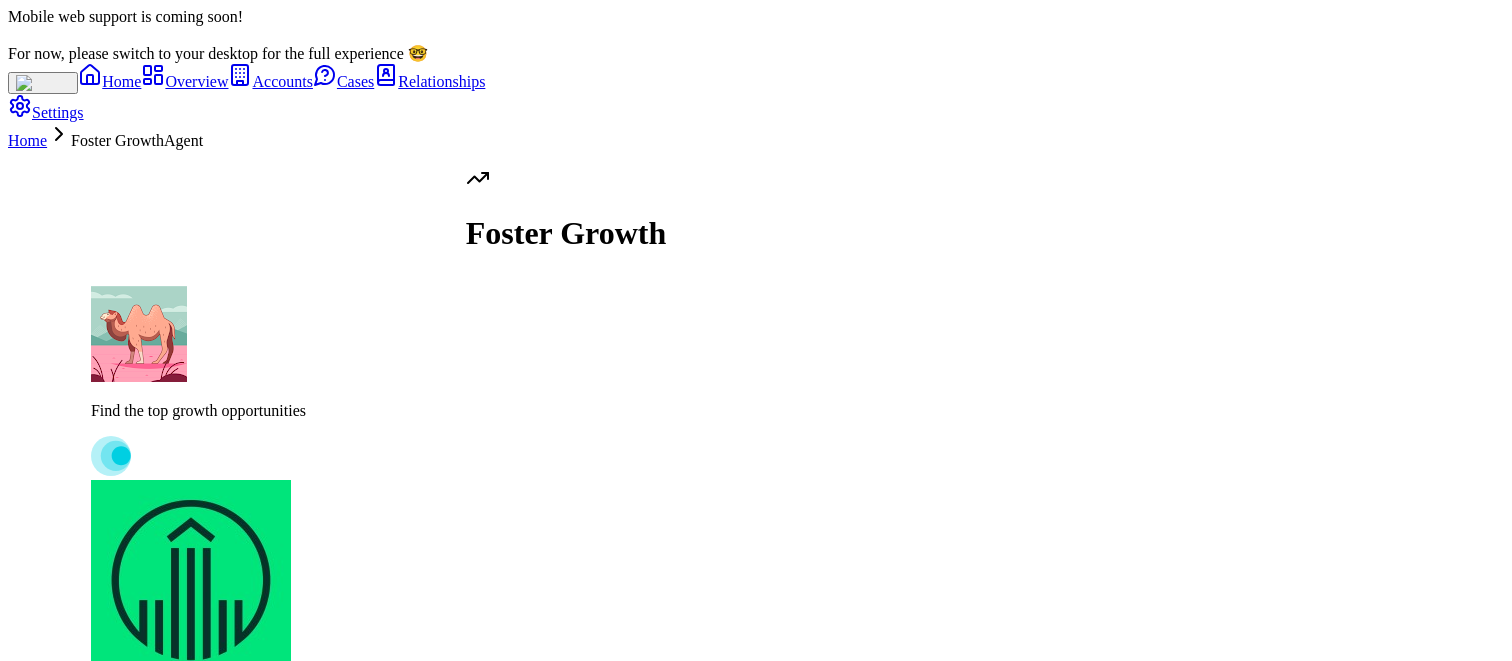 scroll, scrollTop: -6616, scrollLeft: 0, axis: vertical 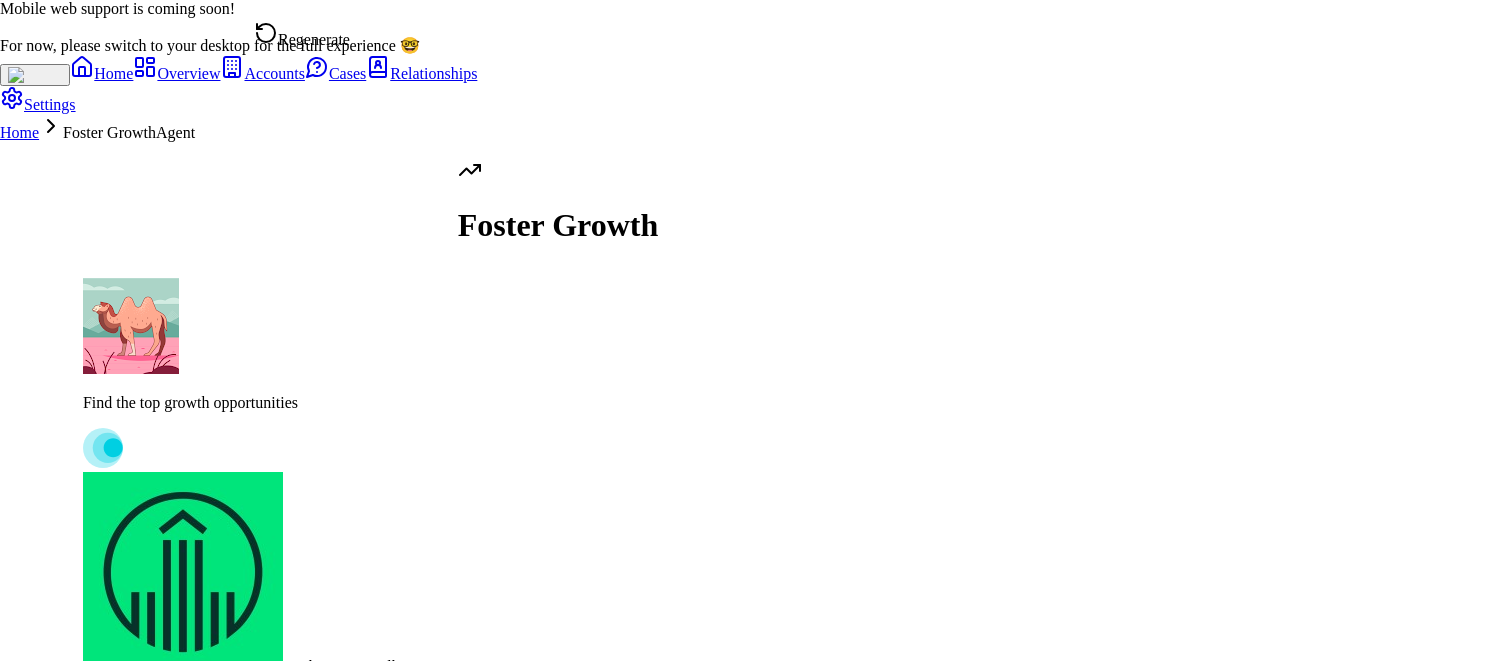 click on "Regenerate" at bounding box center [302, 35] 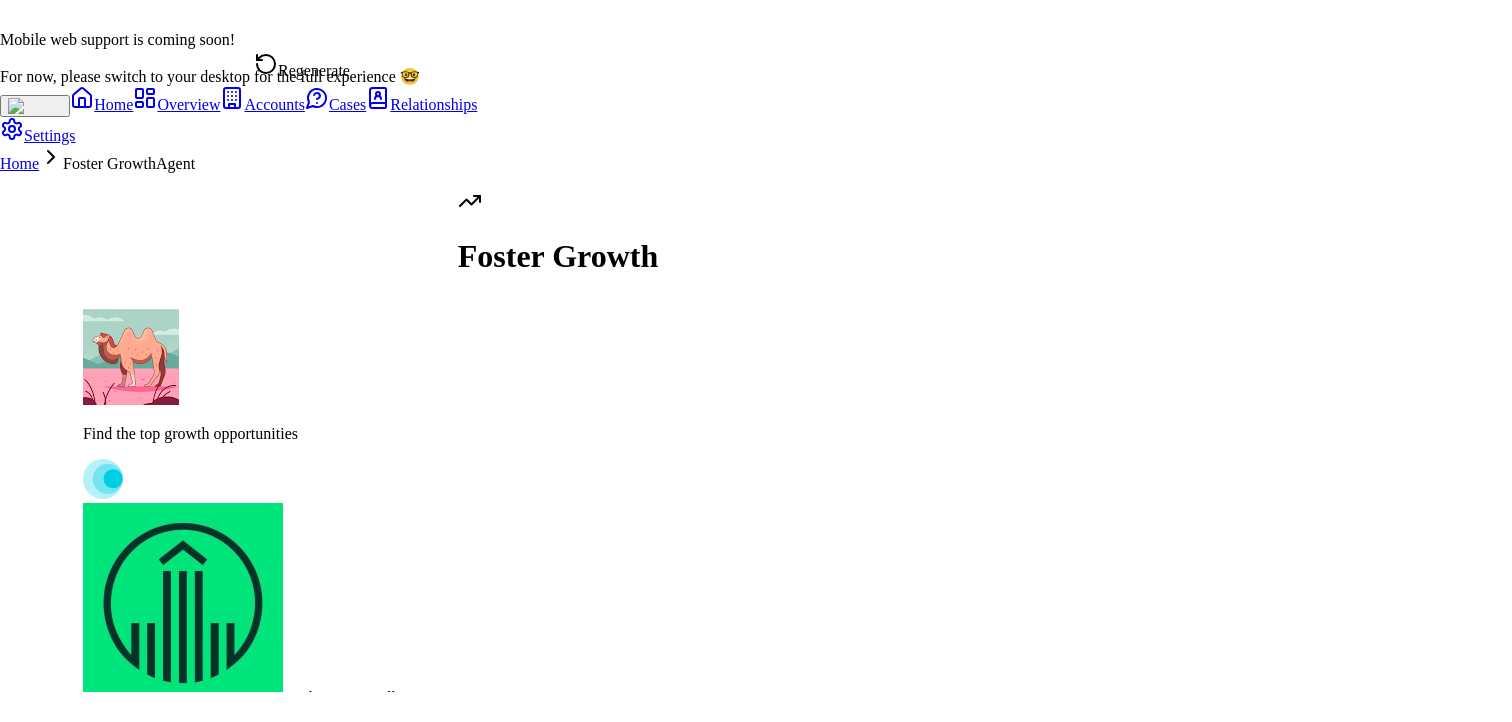 scroll, scrollTop: 0, scrollLeft: 0, axis: both 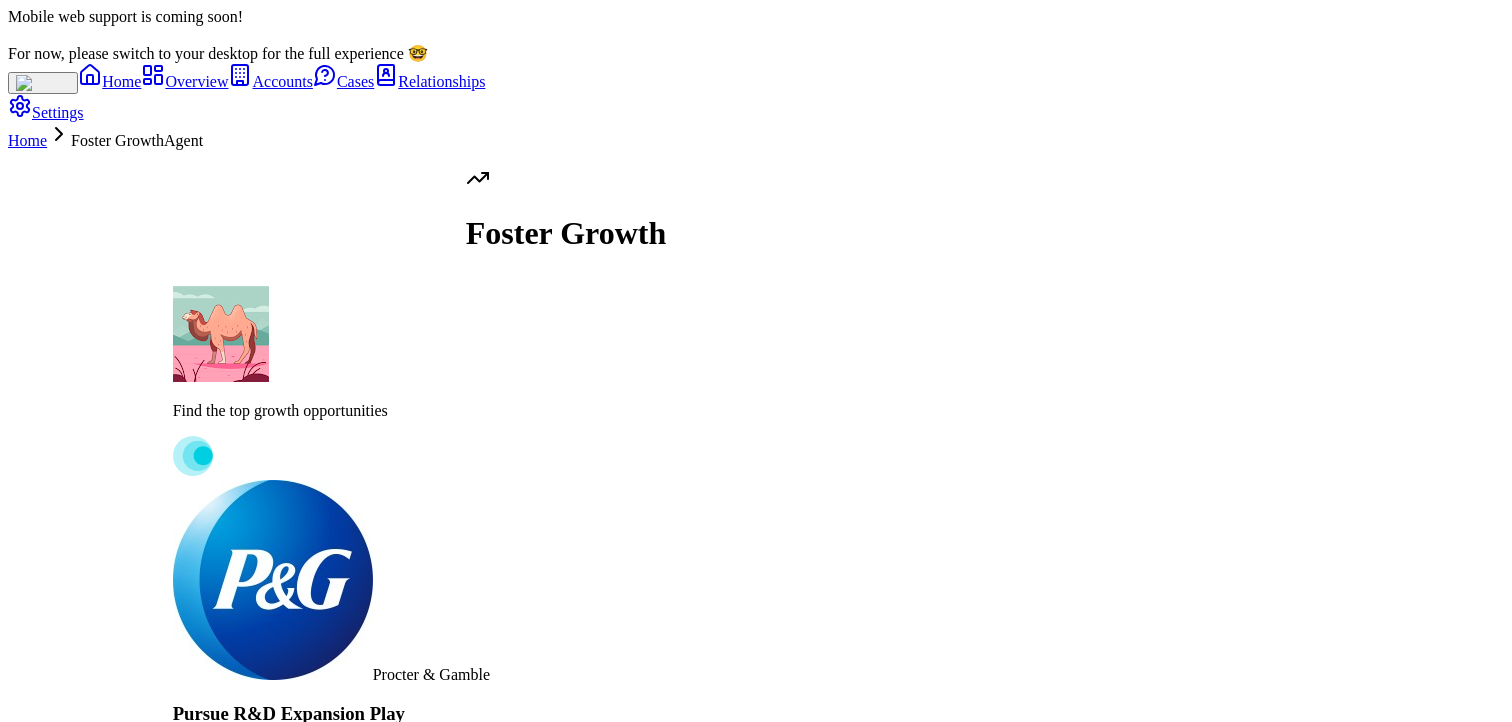 click on "Mobile web support is coming soon! For now, please switch to your desktop for the full experience 🤓 Home Overview Accounts Cases Relationships Settings Home Foster Growth  Agent Find the top growth opportunities Procter & Gamble Pursue R&D Expansion Play R&D division rapidly scaling Voicebox; propose cross-division expansion to Manufacturing for multi-year, multi-use case. Pursue Expansion Dig In Share Follow Procter & Gamble Pursue R&D Expansion Play R&D division rapidly scaling Voicebox; propose cross-division expansion to Manufacturing for multi-year, multi-use case. Pursue Expansion Dig In Share Follow Boehringer Ingelheim Accelerate Voicebox Supply Chain Rollout Voicebox POC success in supply chain; recommend immediate enterprise-wide rollout and multi-year commitment. Drive Expansion Dig In Share Follow Procter & Gamble Pursue R&D Expansion Play R&D division rapidly scaling Voicebox; propose cross-division expansion to Manufacturing for multi-year, multi-use case. Pursue Expansion Dig In Share Follow" at bounding box center (756, 4768) 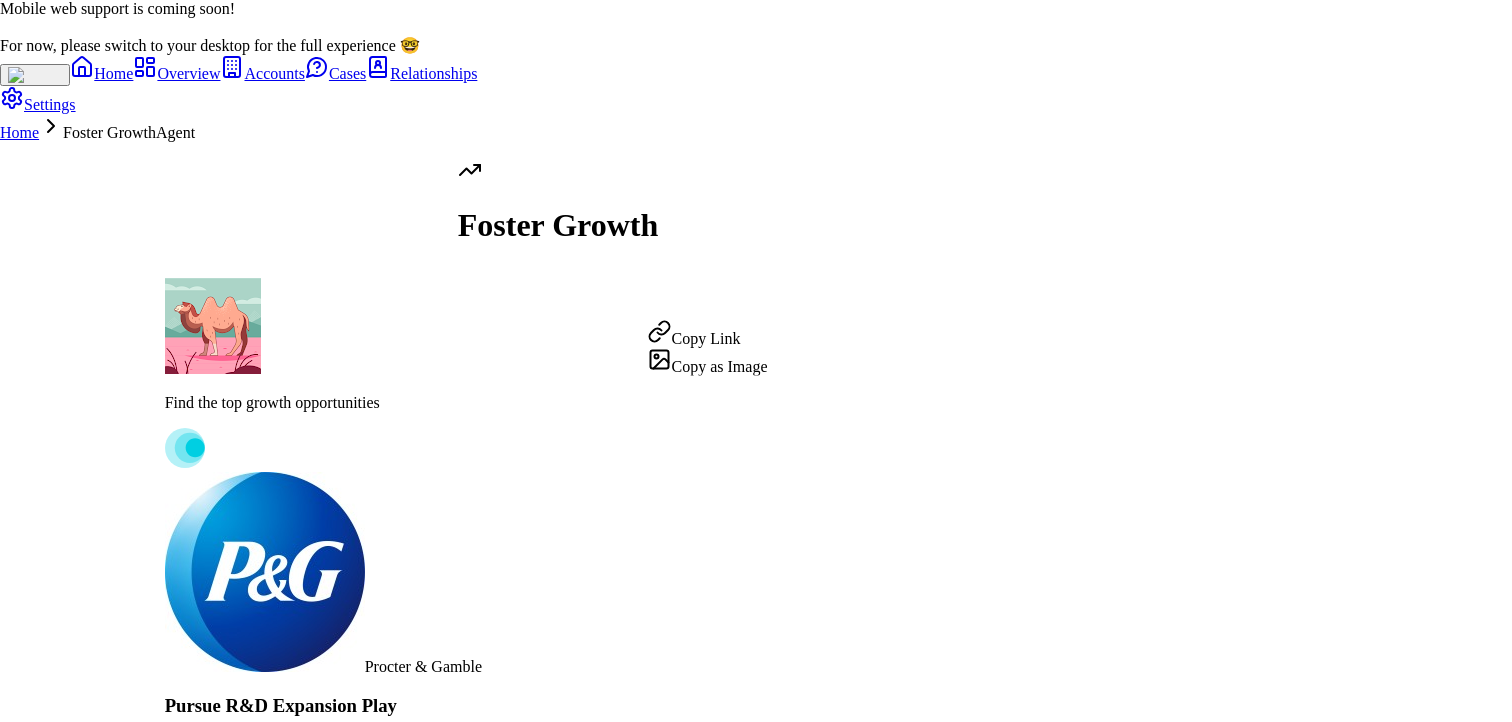 click on "Mobile web support is coming soon! For now, please switch to your desktop for the full experience 🤓 Home Overview Accounts Cases Relationships Settings Home Foster Growth  Agent Find the top growth opportunities Procter & Gamble Pursue R&D Expansion Play R&D division rapidly scaling Voicebox; propose cross-division expansion to Manufacturing for multi-year, multi-use case. Pursue Expansion Dig In Share Follow Procter & Gamble Pursue R&D Expansion Play R&D division rapidly scaling Voicebox; propose cross-division expansion to Manufacturing for multi-year, multi-use case. Pursue Expansion Dig In Share Follow Boehringer Ingelheim Accelerate Voicebox Supply Chain Rollout Voicebox POC success in supply chain; recommend immediate enterprise-wide rollout and multi-year commitment. Drive Expansion Dig In Share Follow Procter & Gamble Pursue R&D Expansion Play R&D division rapidly scaling Voicebox; propose cross-division expansion to Manufacturing for multi-year, multi-use case. Pursue Expansion Dig In Share Follow" at bounding box center (756, 4764) 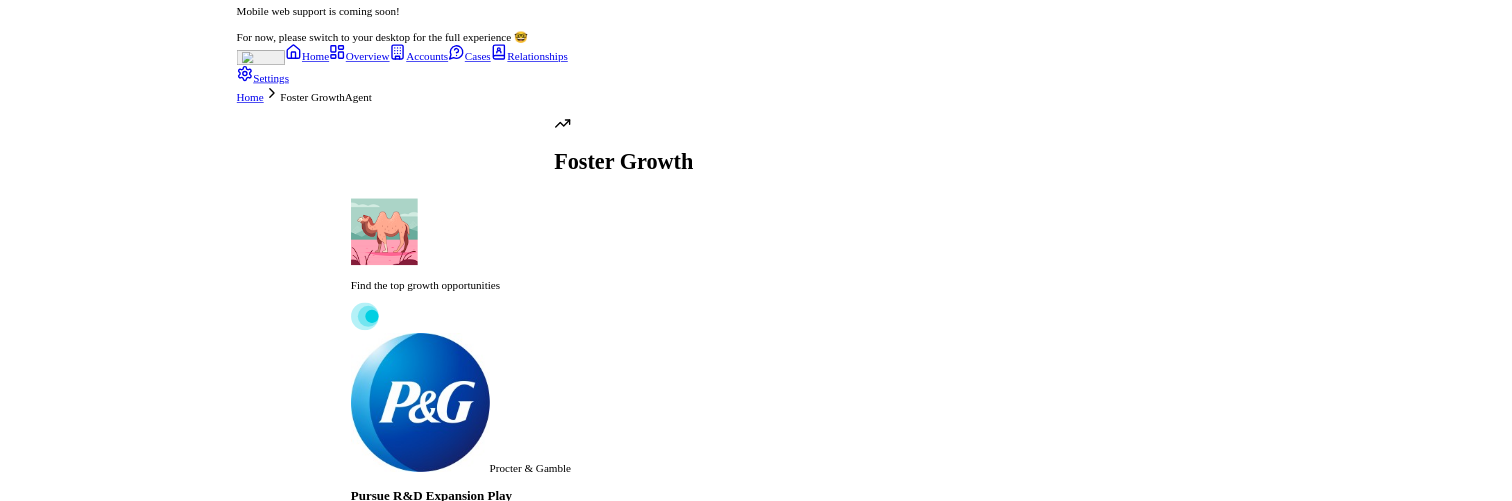 scroll, scrollTop: 0, scrollLeft: 0, axis: both 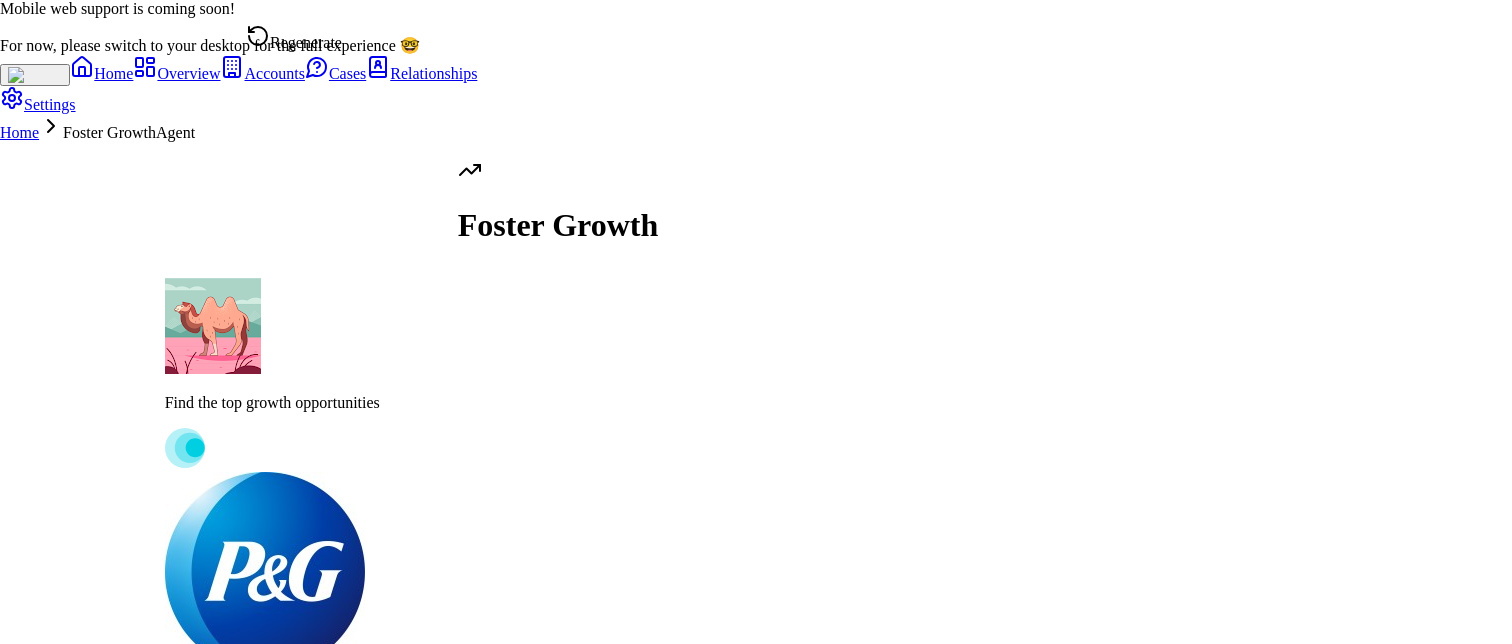 click on "Regenerate" at bounding box center [294, 38] 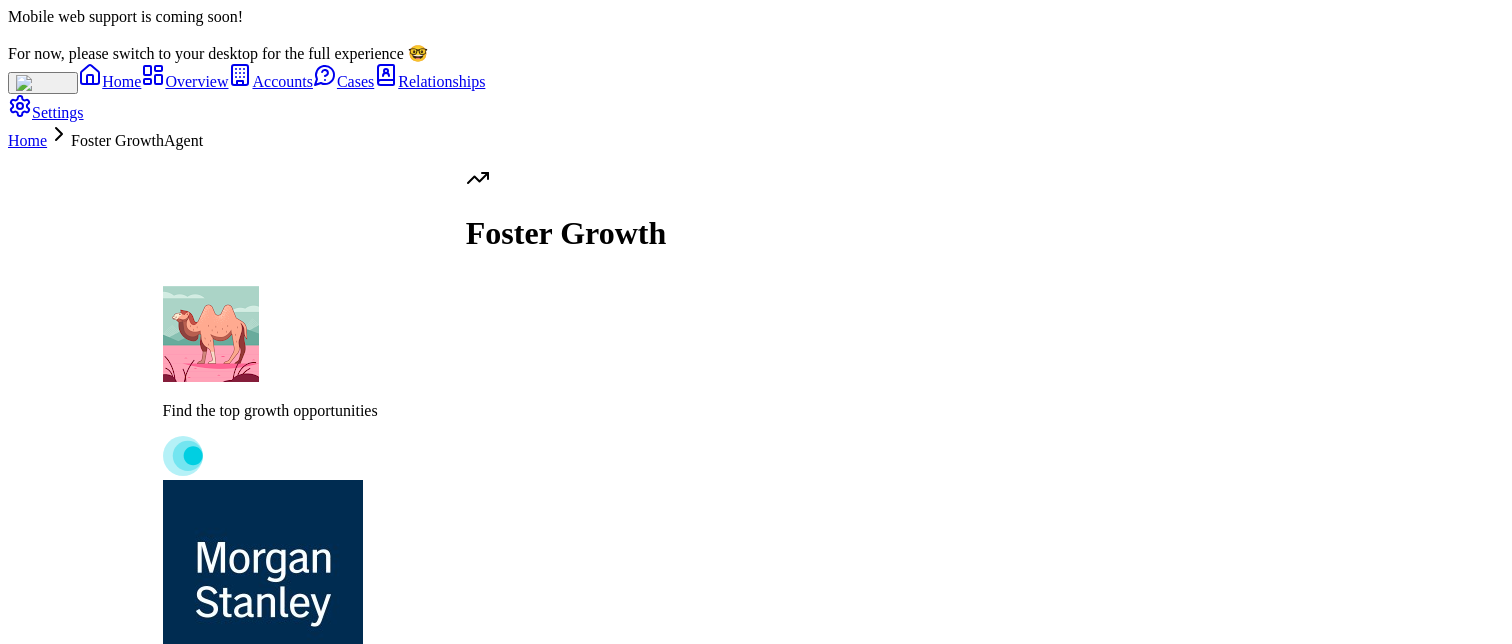 scroll, scrollTop: 0, scrollLeft: 0, axis: both 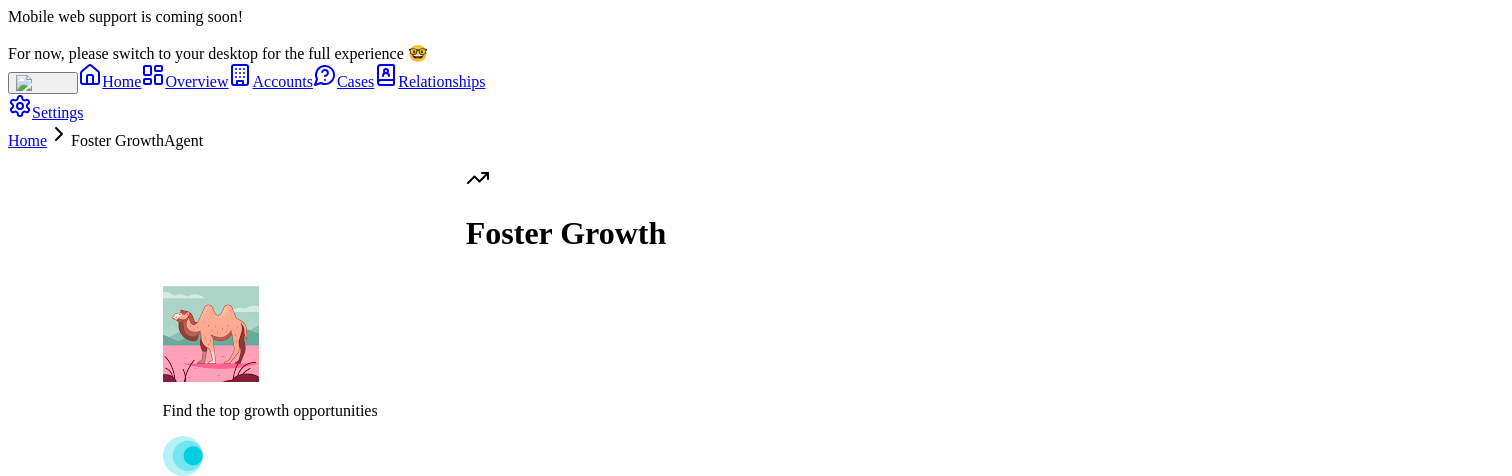 click at bounding box center (85, 4569) 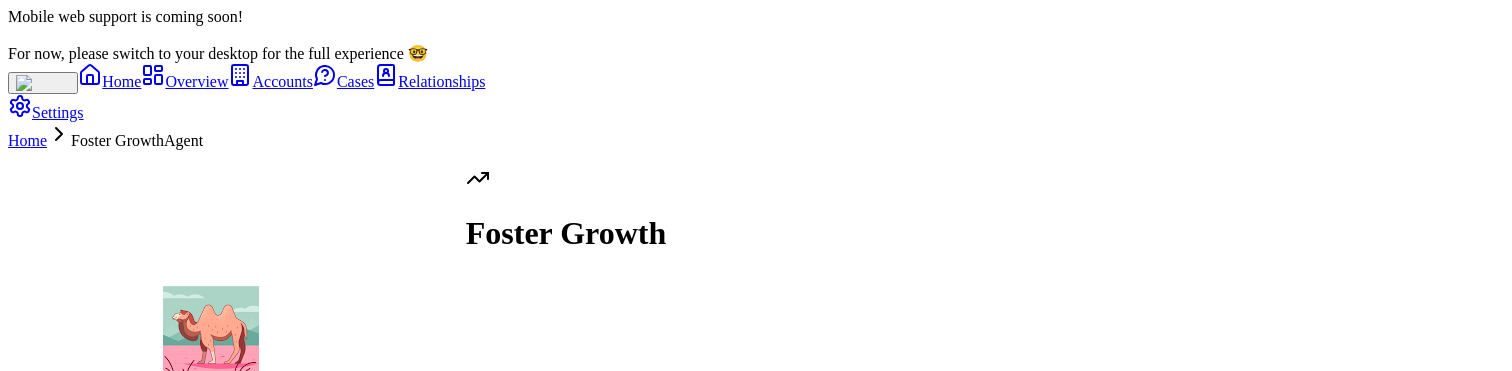 scroll, scrollTop: -2889, scrollLeft: 0, axis: vertical 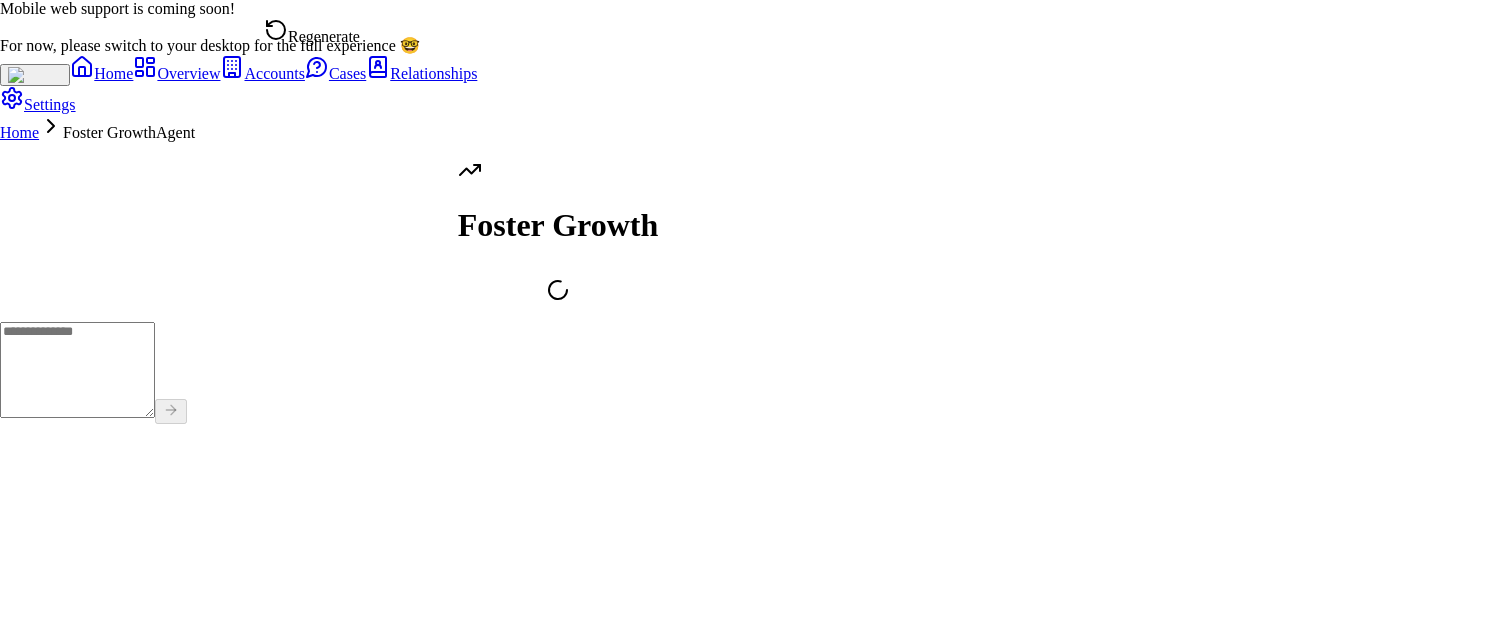 click on "Mobile web support is coming soon! For now, please switch to your desktop for the full experience 🤓 Home Overview Accounts Cases Relationships Settings Home Foster Growth  Agent Foster Growth Regenerate" at bounding box center [756, 220] 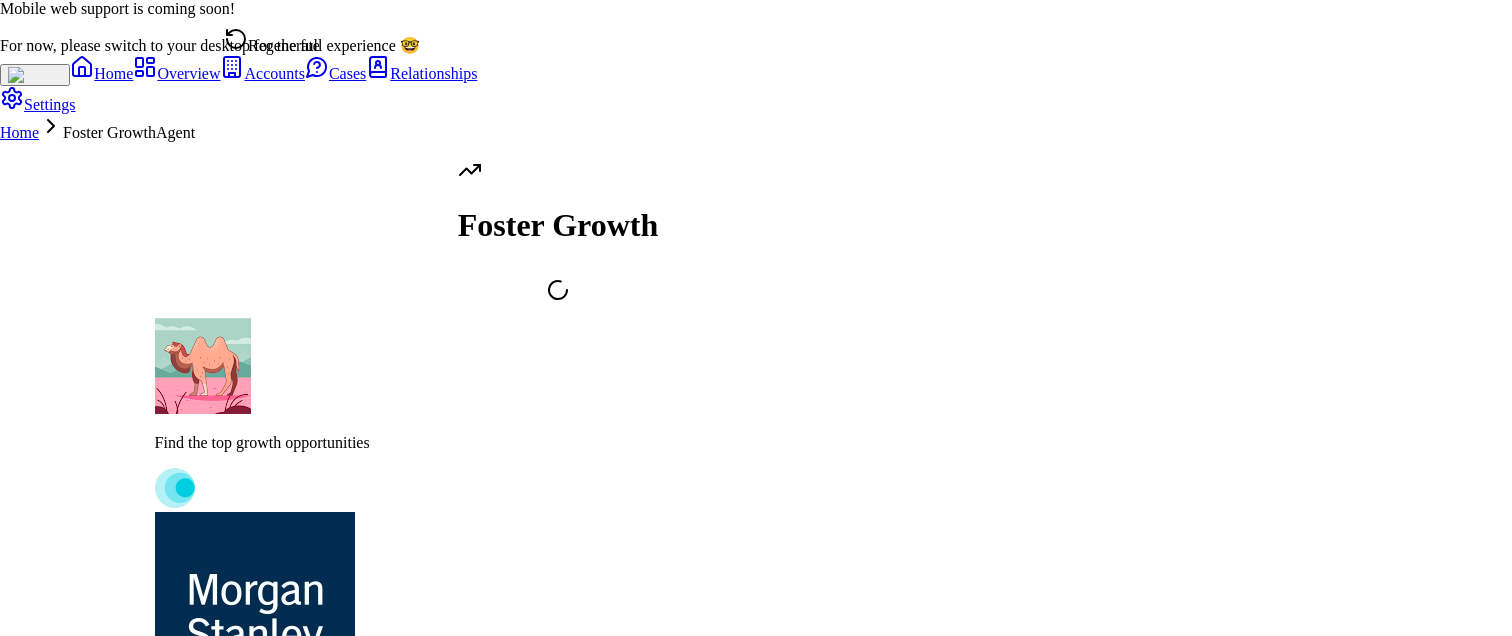 click on "Regenerate" at bounding box center (272, 41) 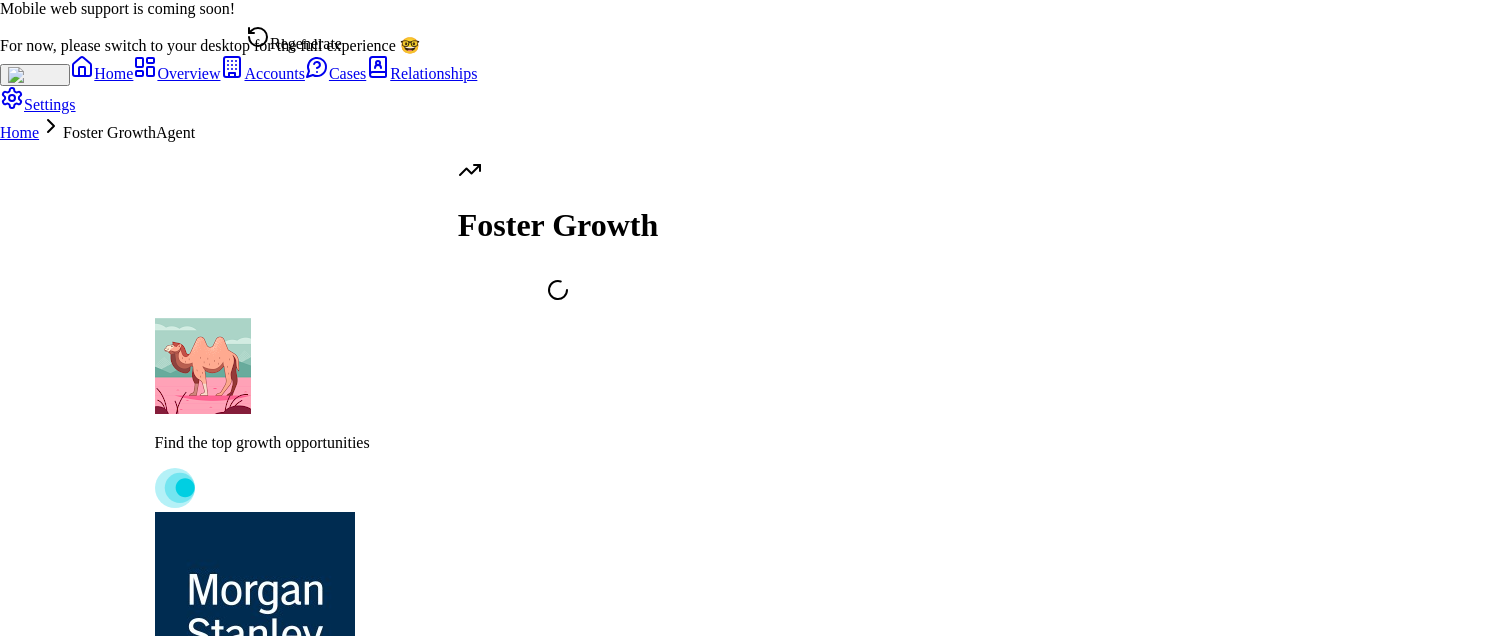 click on "Regenerate" at bounding box center (294, 39) 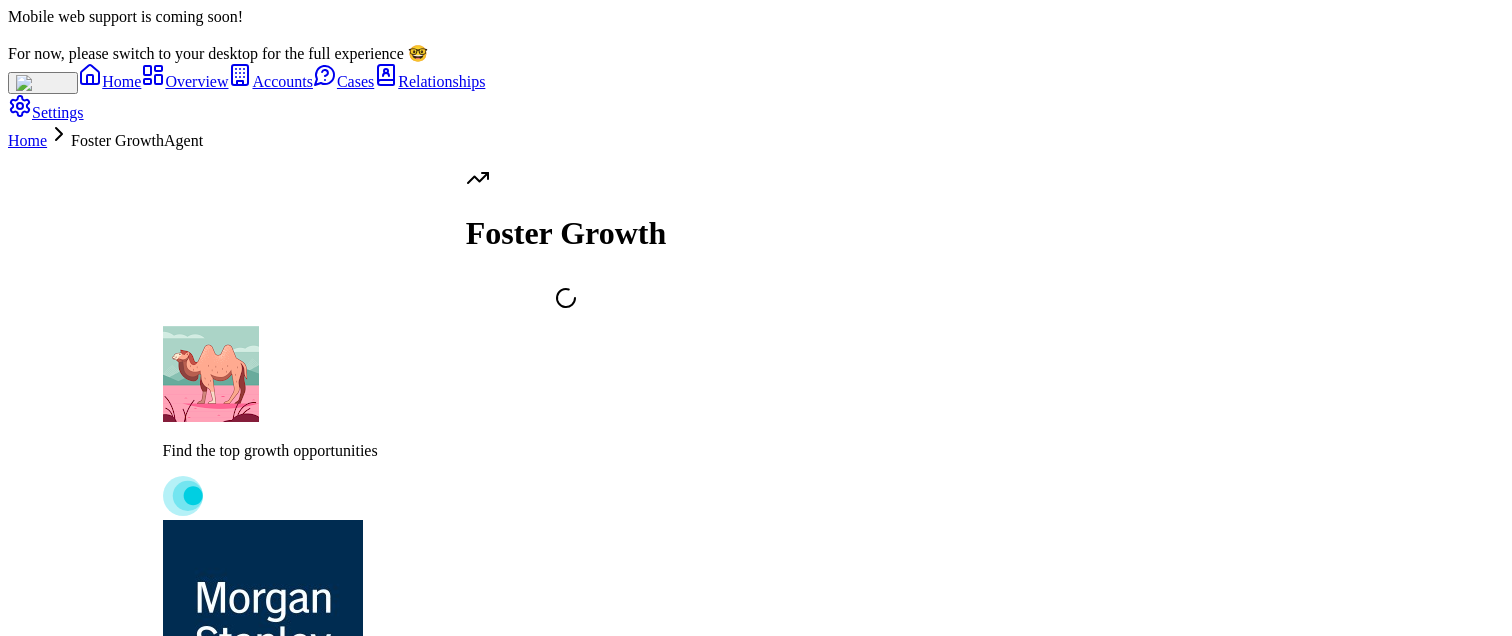 scroll, scrollTop: -4404, scrollLeft: 0, axis: vertical 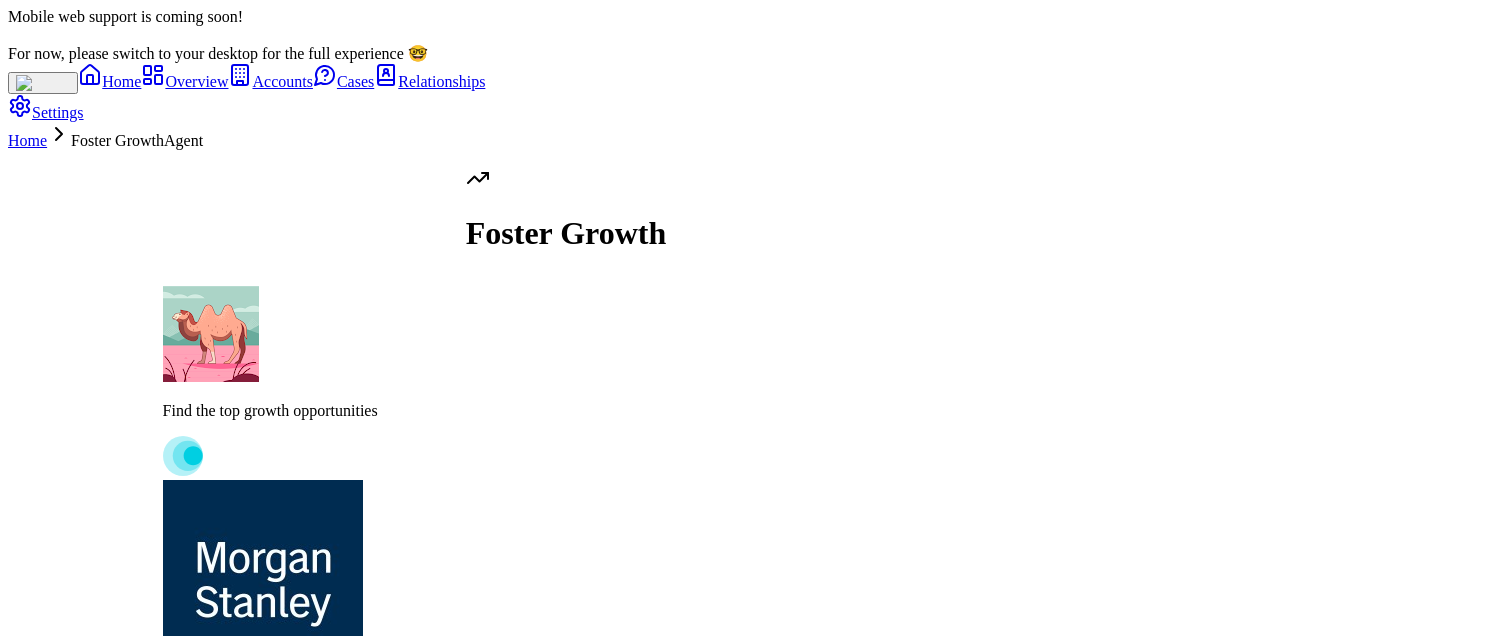 click on "Home" at bounding box center [27, 140] 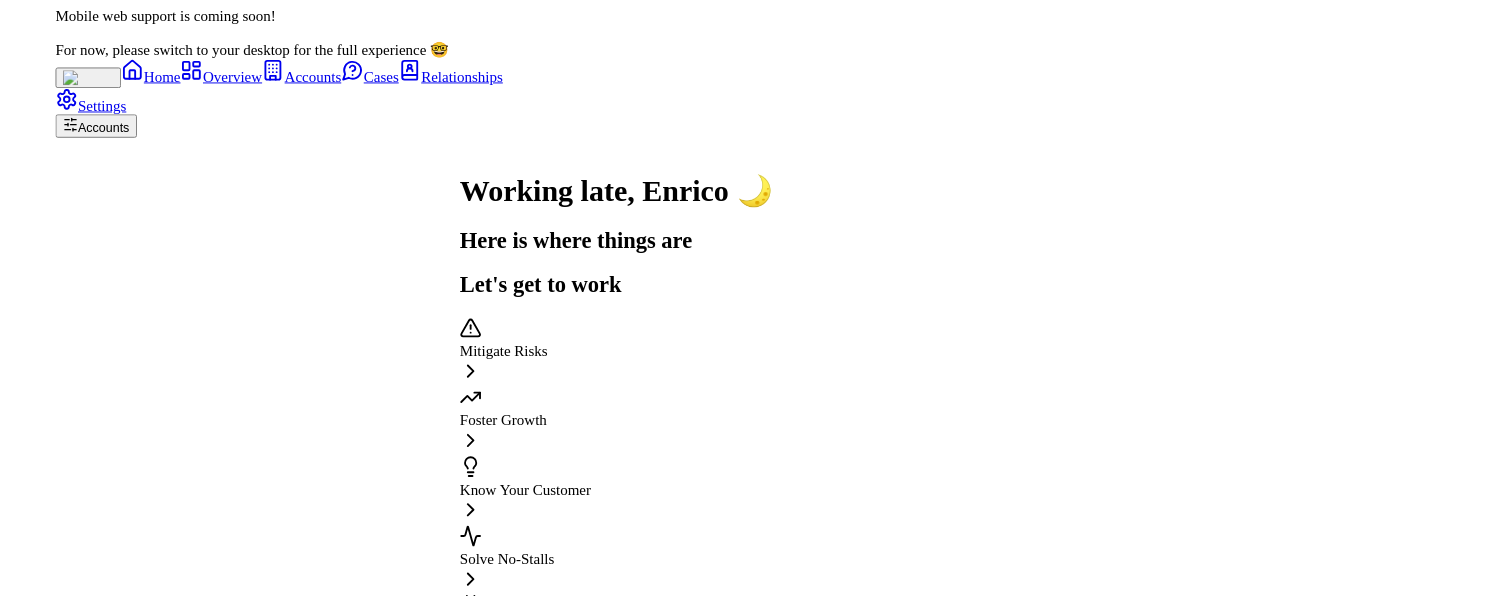 scroll, scrollTop: 0, scrollLeft: 0, axis: both 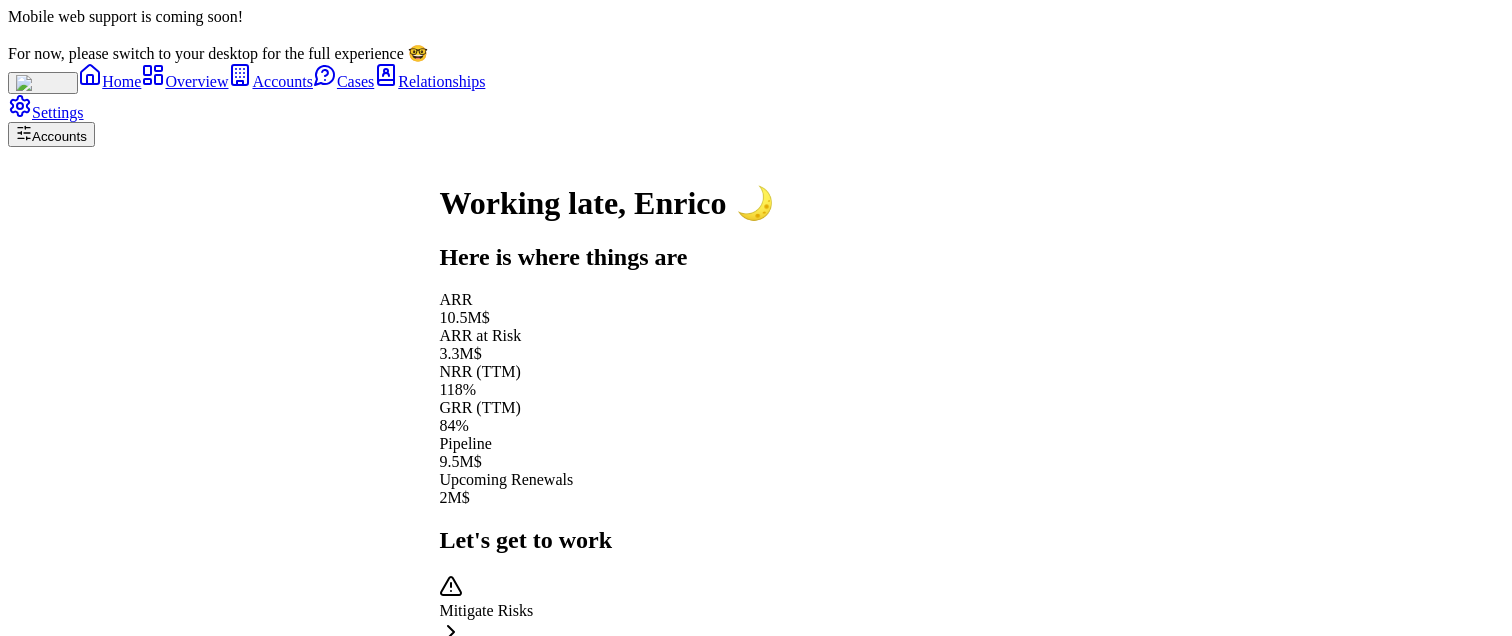 click on "Know Your Customer" at bounding box center [606, 759] 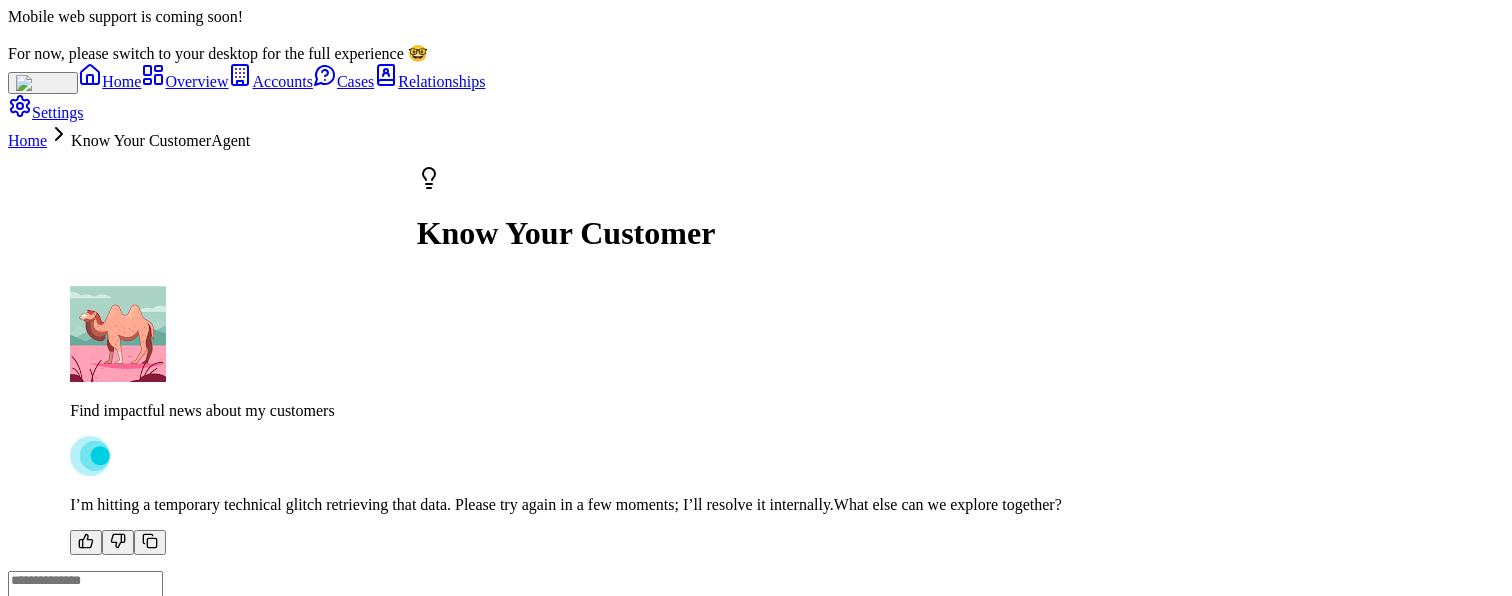click on "Home" at bounding box center (27, 140) 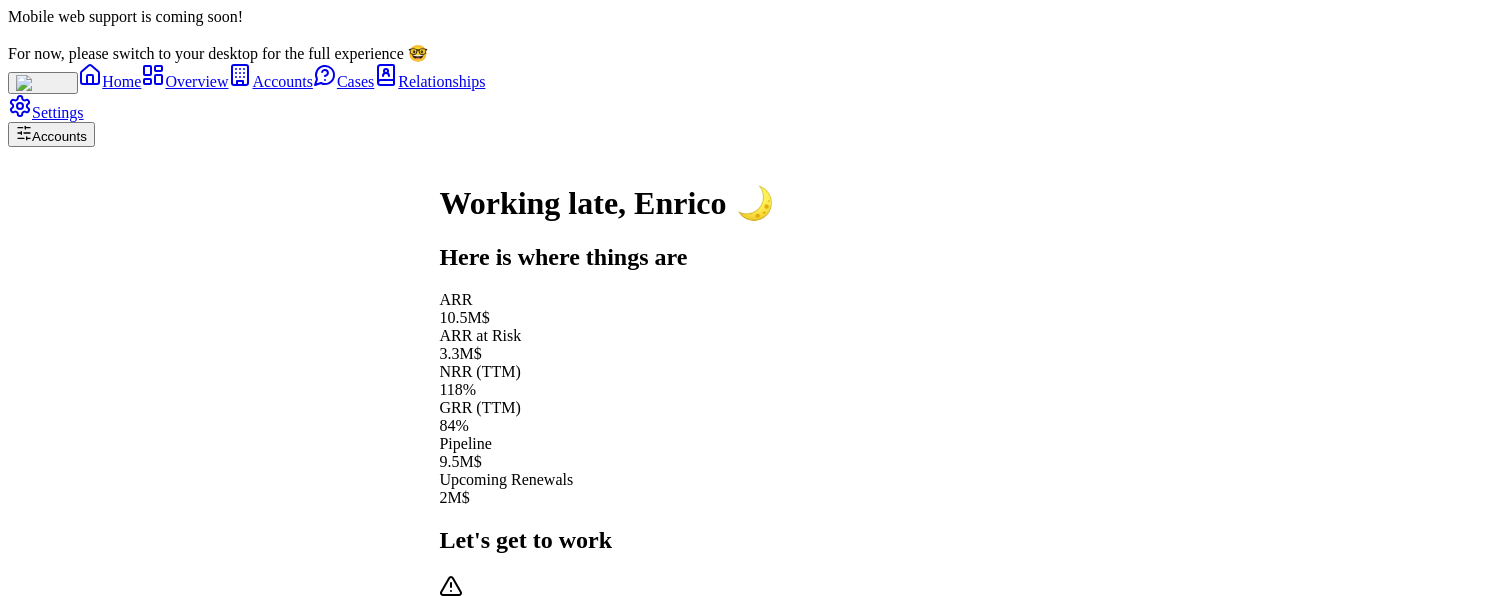 scroll, scrollTop: 0, scrollLeft: 0, axis: both 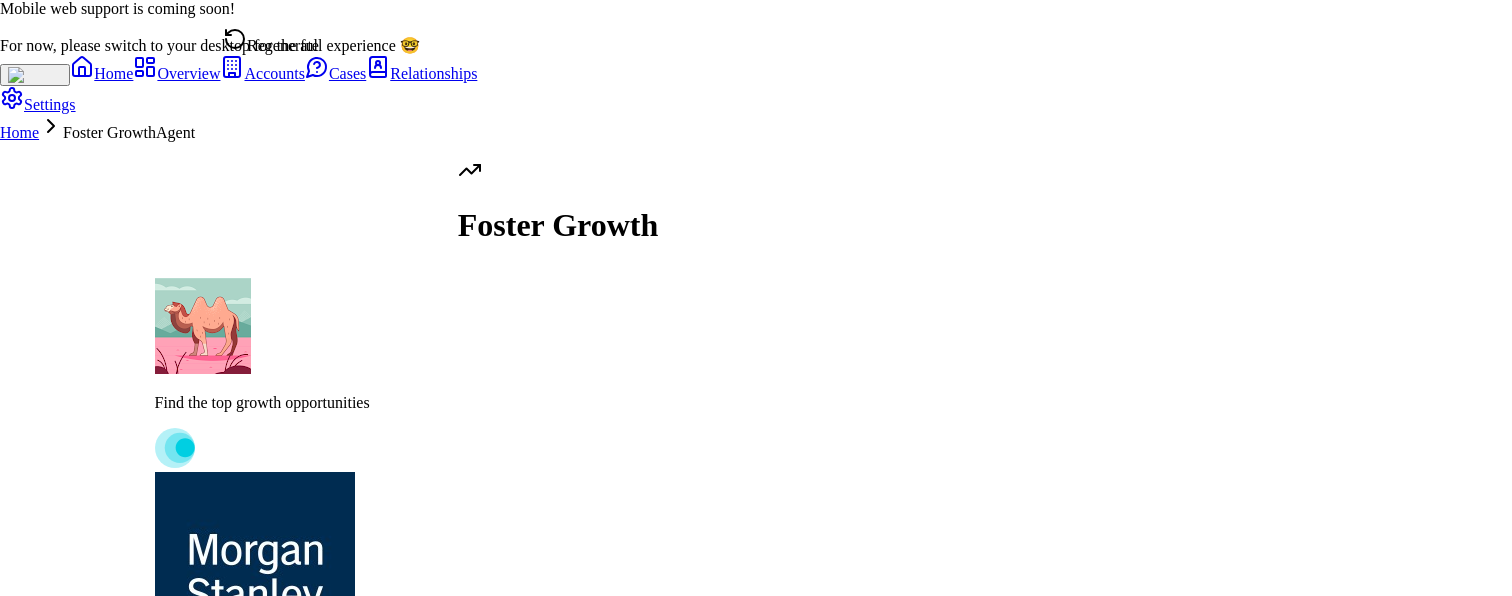 click on "Regenerate" at bounding box center [271, 41] 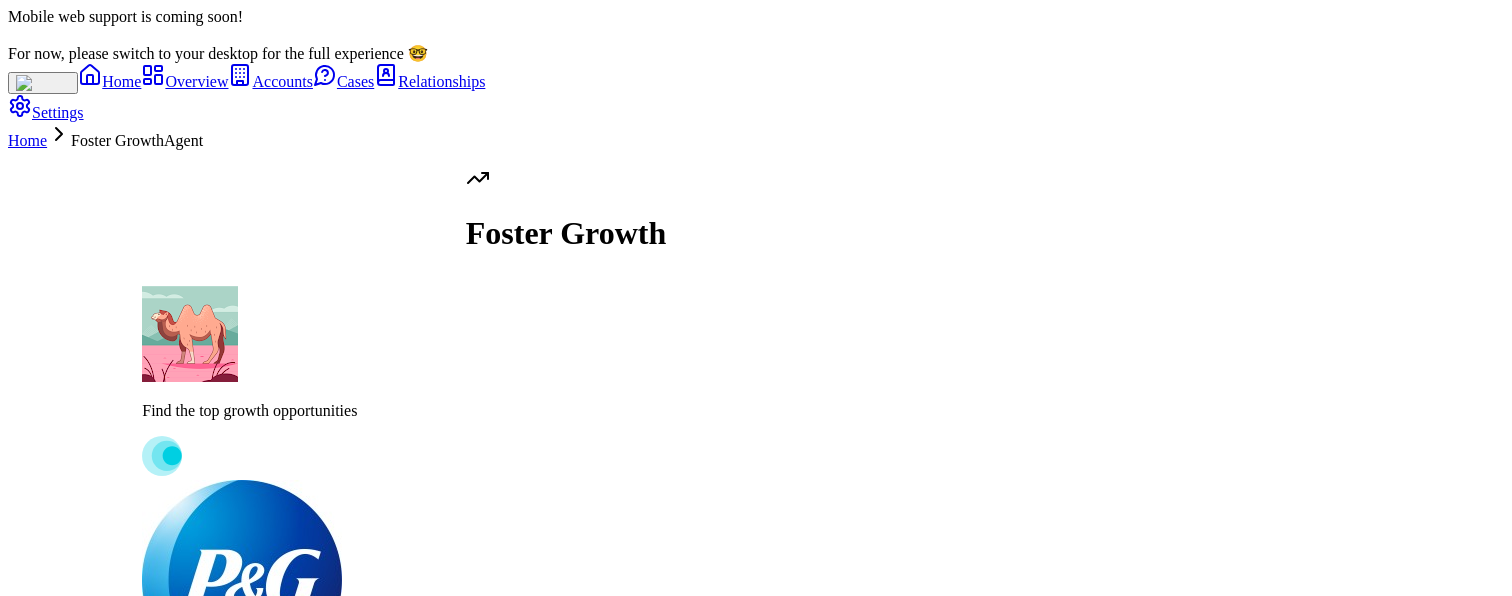 scroll, scrollTop: 0, scrollLeft: 0, axis: both 